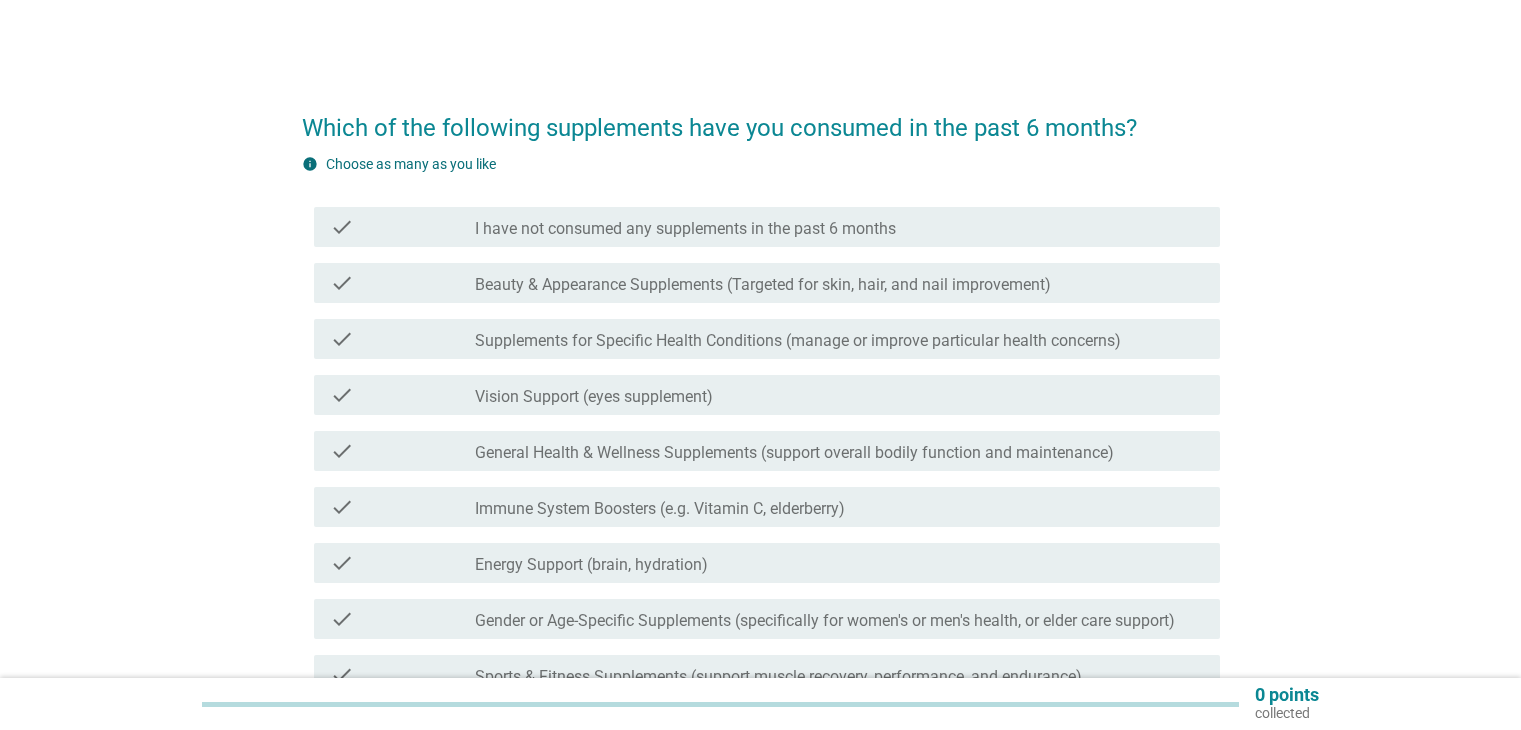 scroll, scrollTop: 0, scrollLeft: 0, axis: both 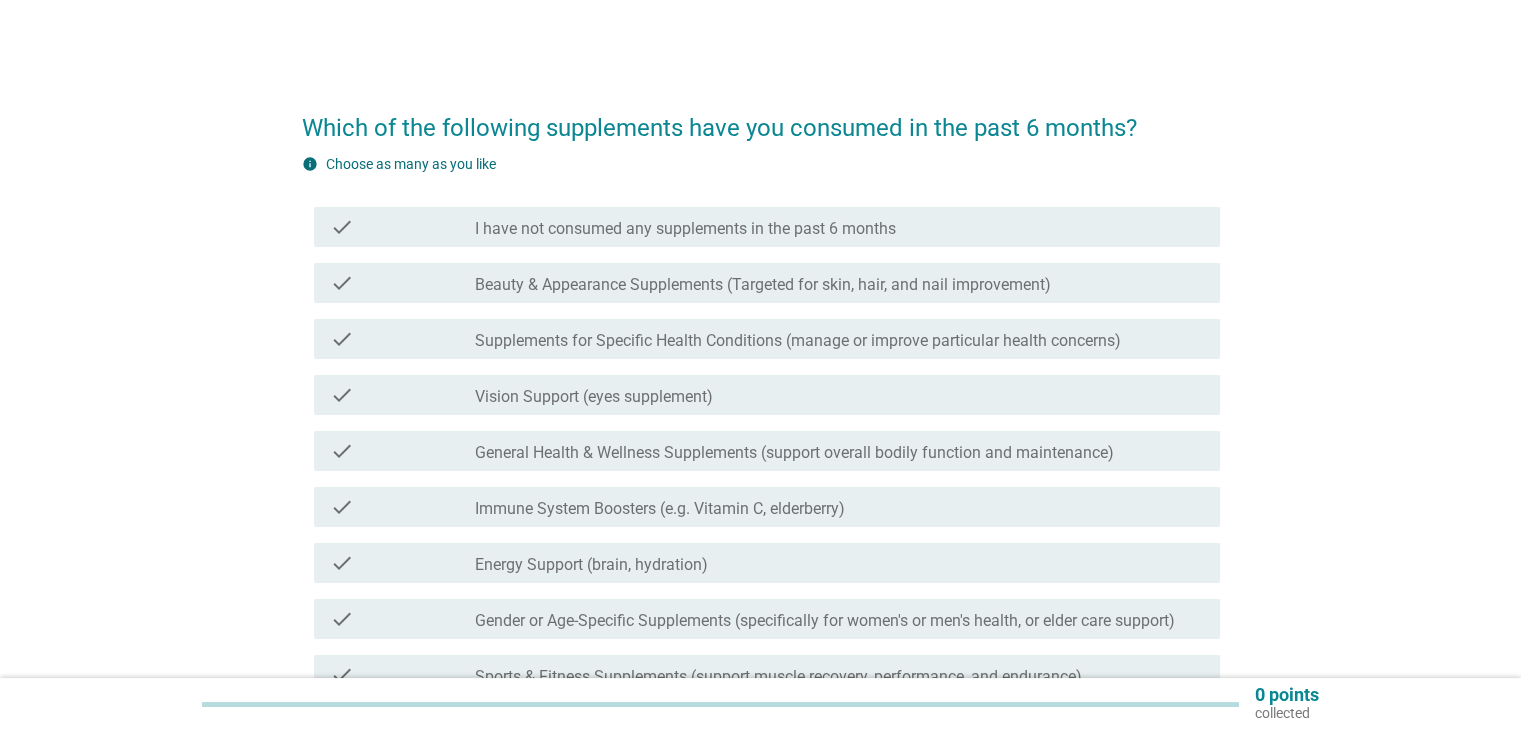 click on "Which of the following supplements have you consumed in the past 6 months?      info   Choose as many as you like   check     check_box_outline_blank I have not consumed any supplements in the past 6 months   check     check_box_outline_blank Beauty & Appearance Supplements (Targeted for skin, hair, and nail improvement)   check     check_box_outline_blank Supplements for Specific Health Conditions (manage or improve particular health concerns)   check     check_box_outline_blank Vision Support (eyes supplement)   check     check_box_outline_blank General Health & Wellness Supplements (support overall bodily function and maintenance)   check     check_box_outline_blank Immune System Boosters (e.g. Vitamin C, elderberry)   check     check_box_outline_blank Energy Support (brain, hydration)    check     check_box_outline_blank Gender or Age-Specific Supplements (specifically for women's or men's health, or elder care support)   check     check_box_outline_blank   check     check_box_outline_blank       Next" at bounding box center (760, 468) 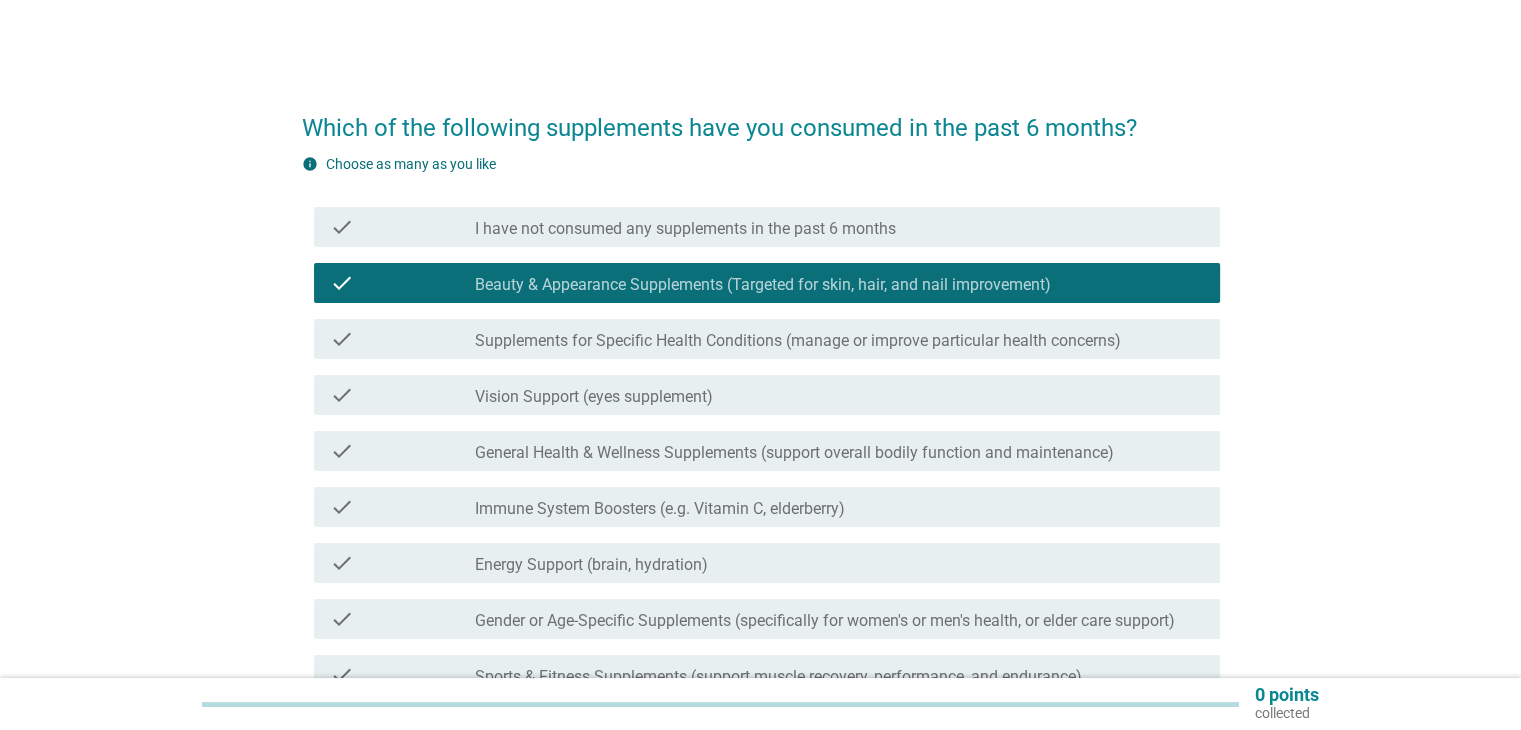 click on "Supplements for Specific Health Conditions (manage or improve particular health concerns)" at bounding box center [798, 341] 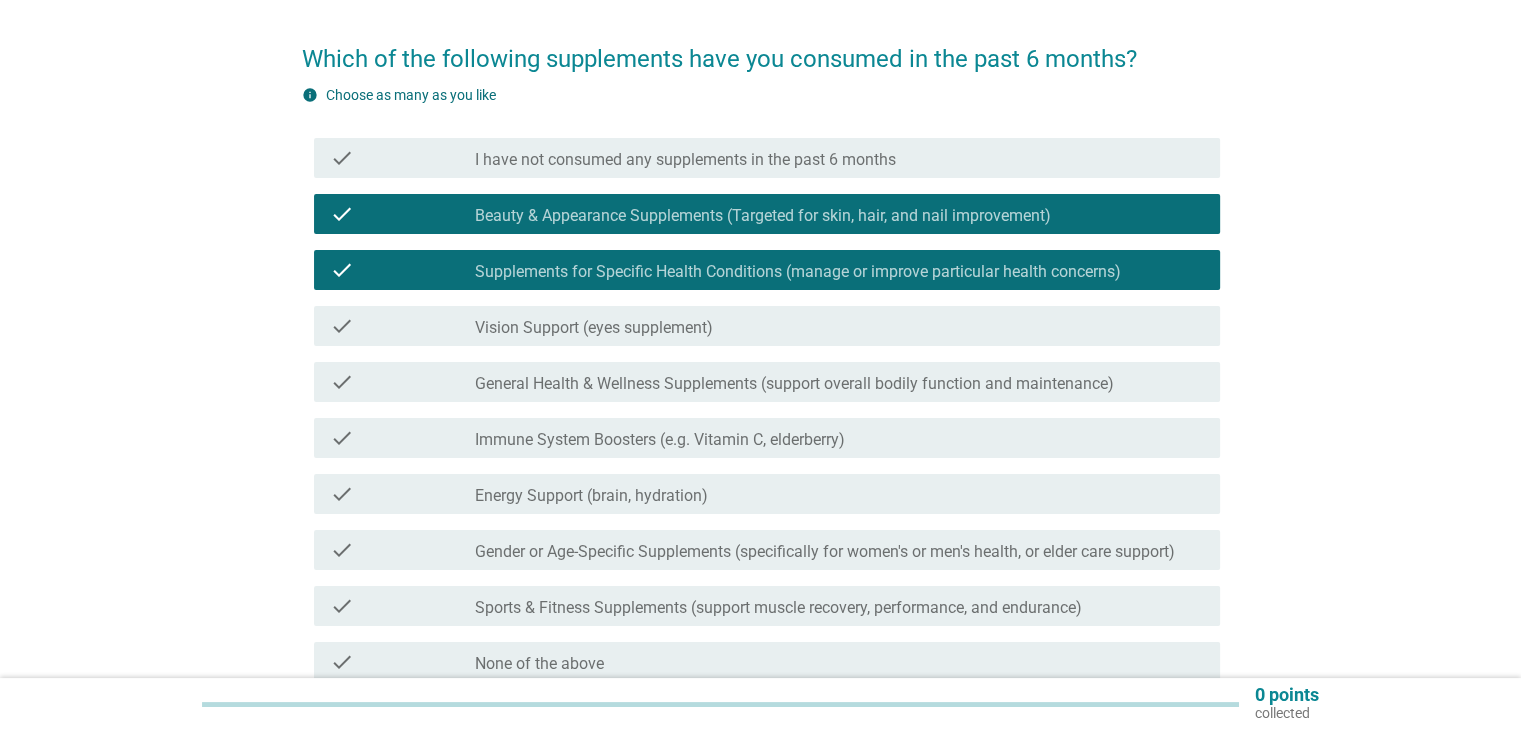 scroll, scrollTop: 100, scrollLeft: 0, axis: vertical 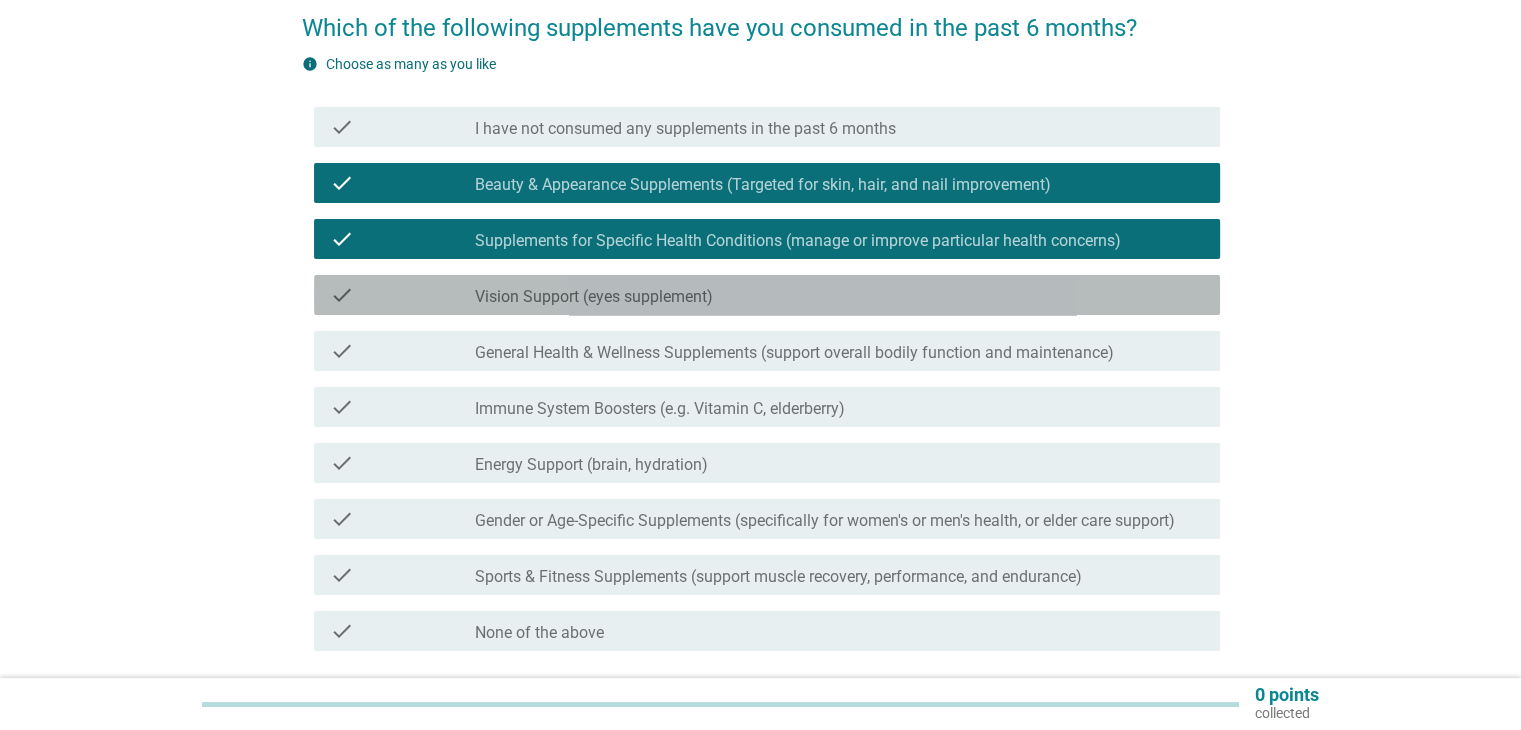 click on "check     check_box_outline_blank Vision Support (eyes supplement)" at bounding box center [767, 295] 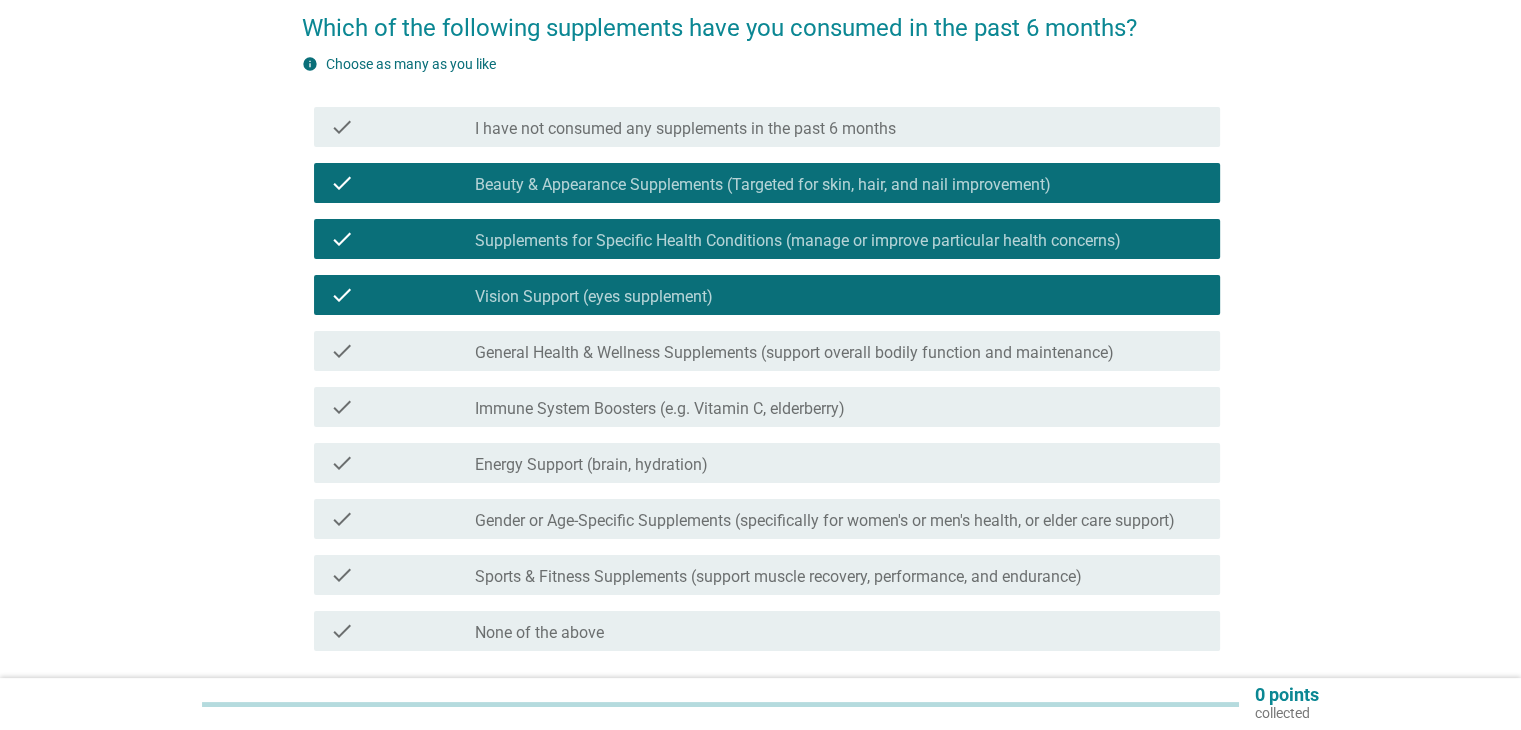 scroll, scrollTop: 200, scrollLeft: 0, axis: vertical 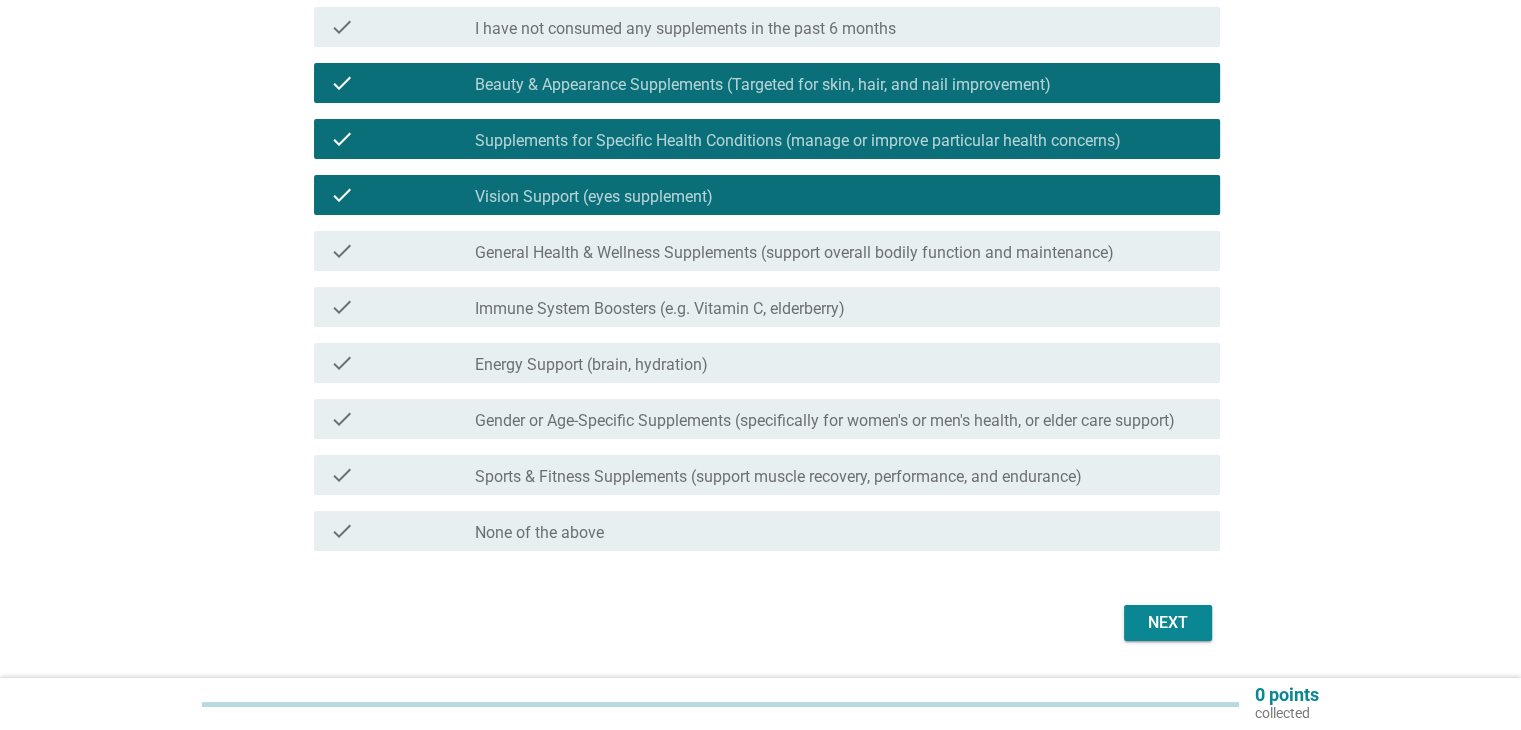 click on "Immune System Boosters (e.g. Vitamin C, elderberry)" at bounding box center (660, 309) 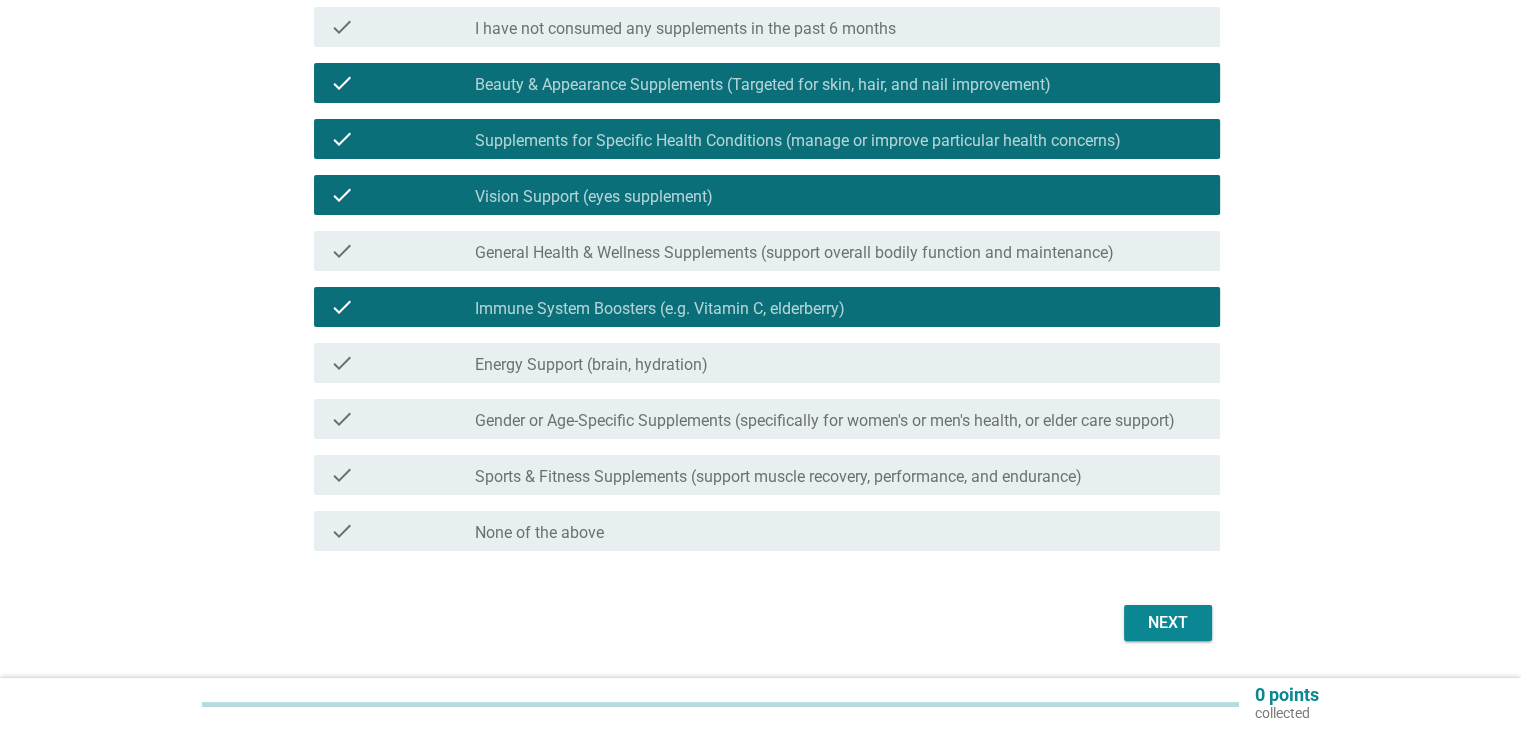 scroll, scrollTop: 259, scrollLeft: 0, axis: vertical 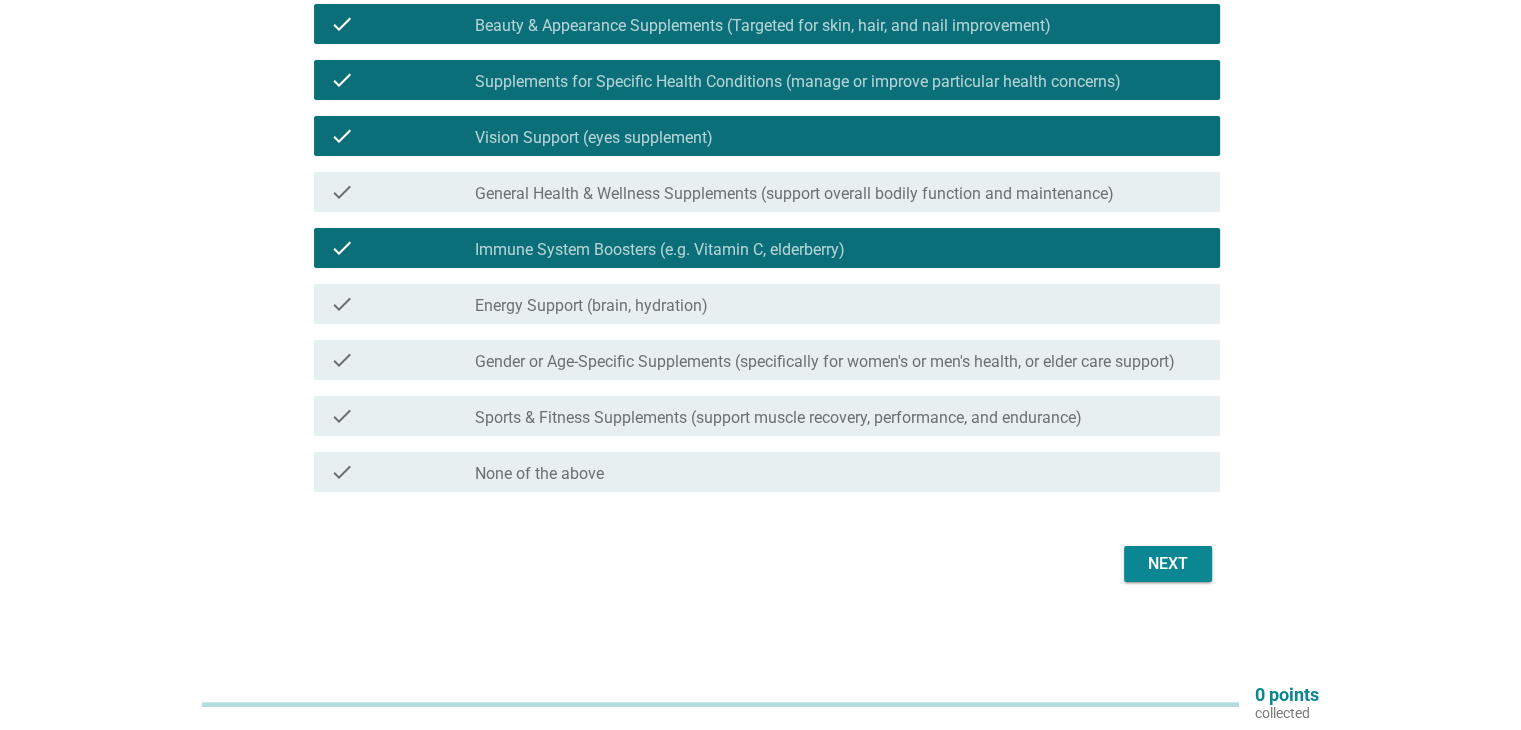 click on "Energy Support (brain, hydration)" at bounding box center (591, 306) 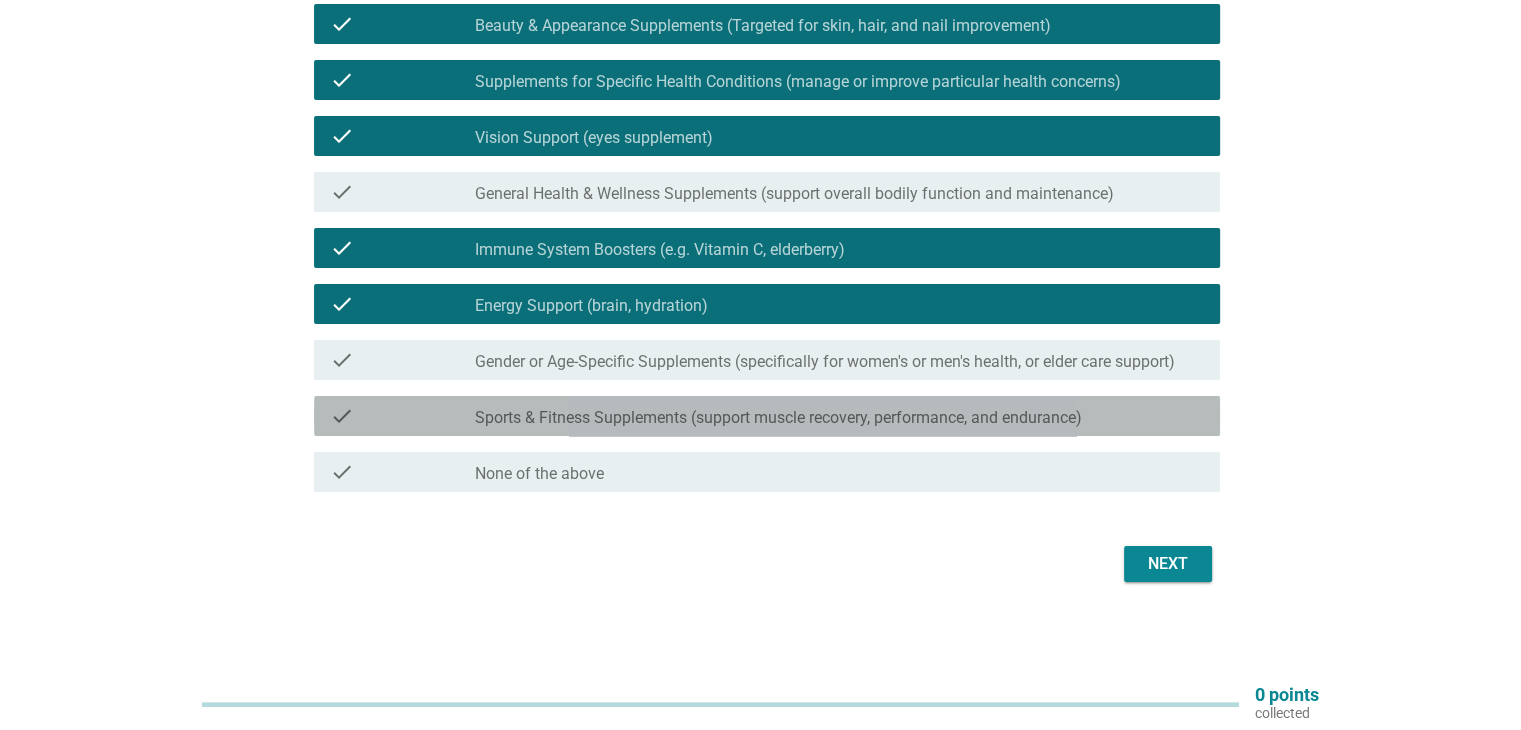 click on "Sports & Fitness Supplements (support muscle recovery, performance, and endurance)" at bounding box center (778, 418) 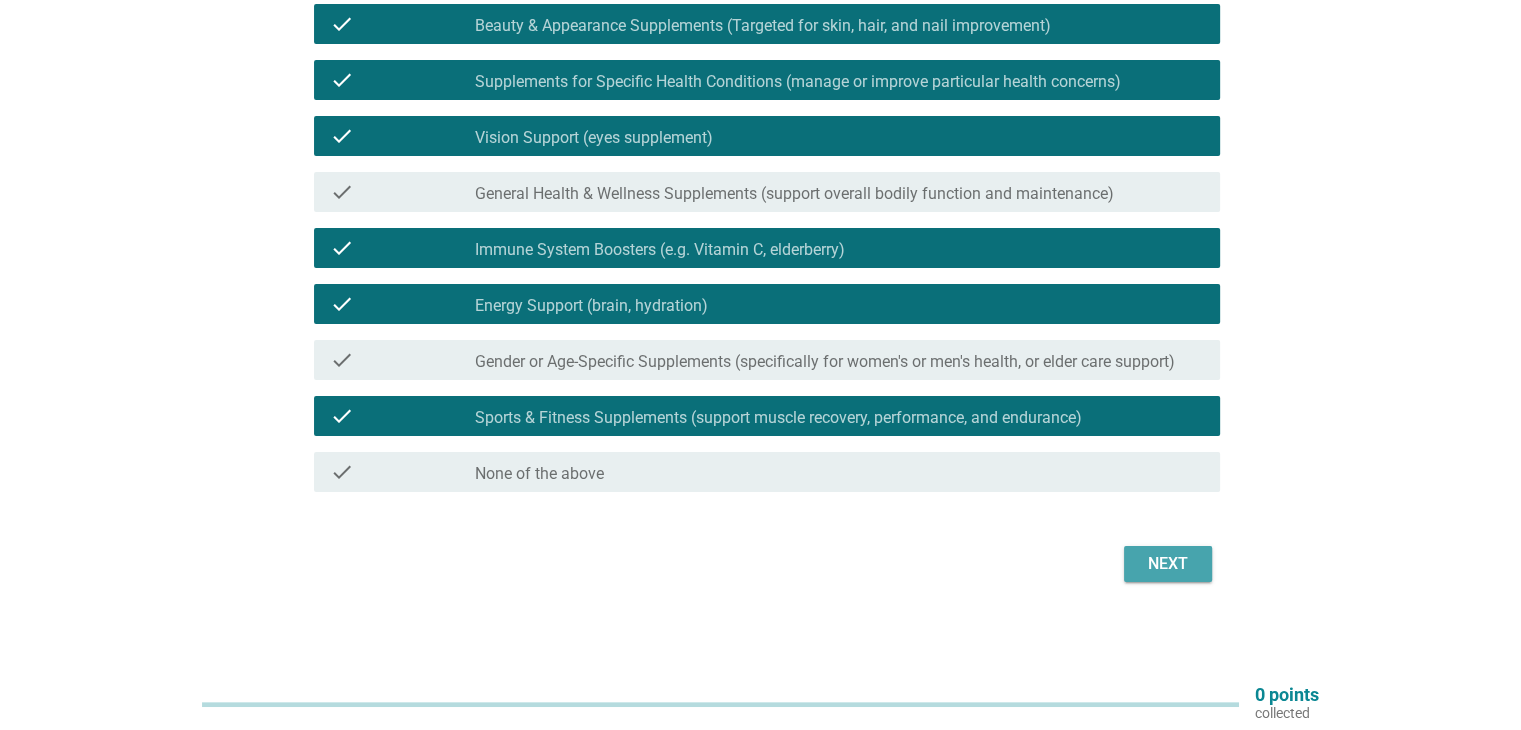 click on "Next" at bounding box center (1168, 564) 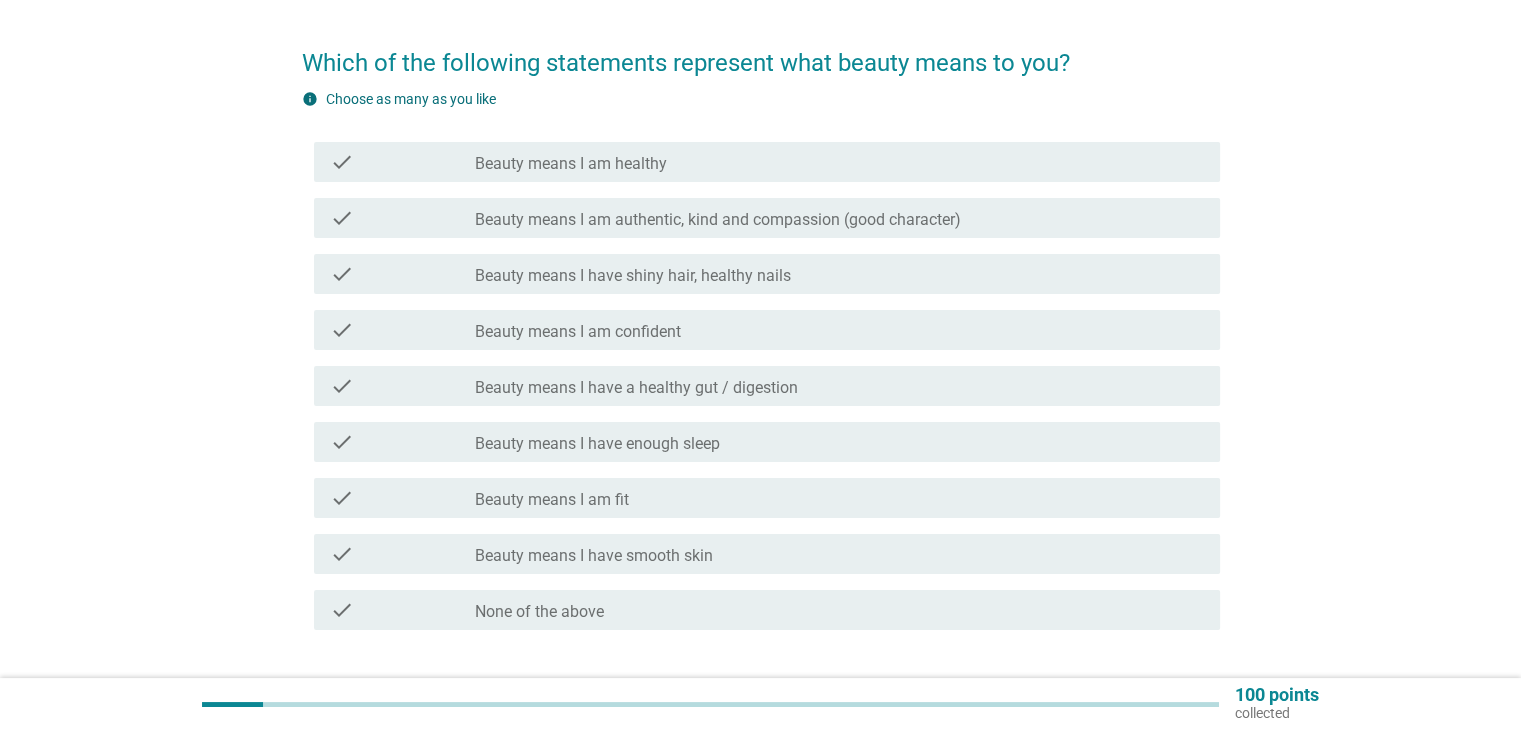 scroll, scrollTop: 100, scrollLeft: 0, axis: vertical 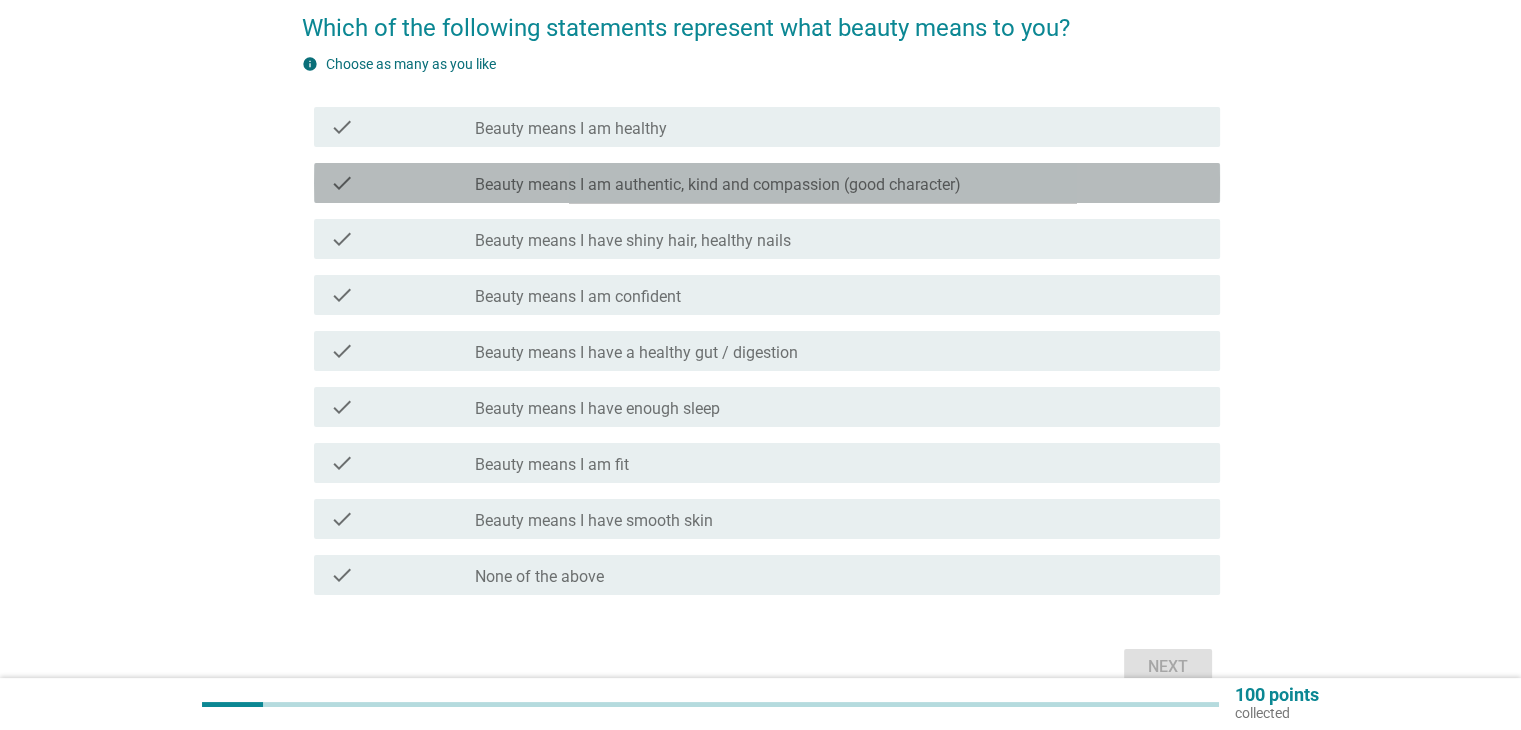click on "check" at bounding box center (403, 183) 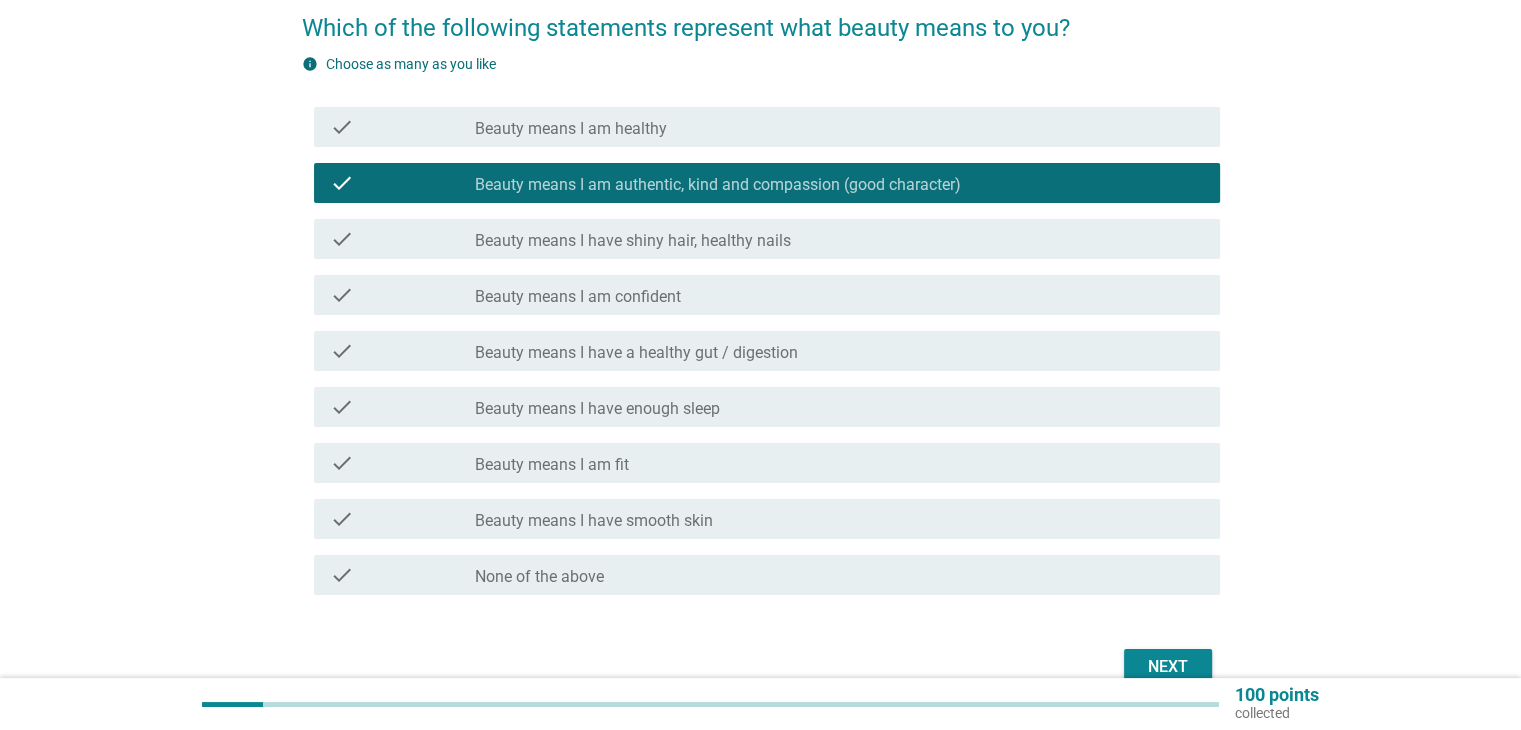 click on "Beauty means I am confident" at bounding box center (578, 297) 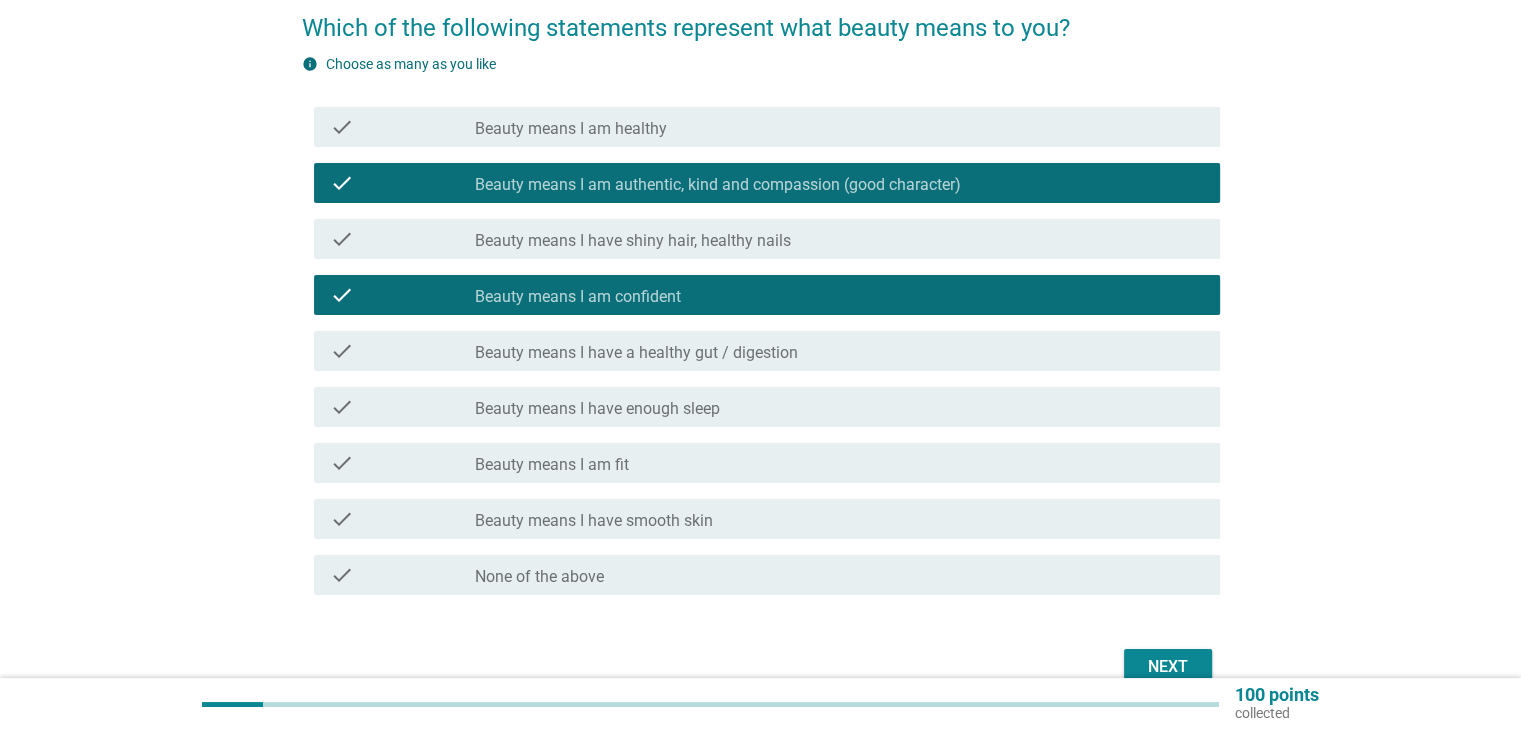 click on "Beauty means I have enough sleep" at bounding box center (597, 409) 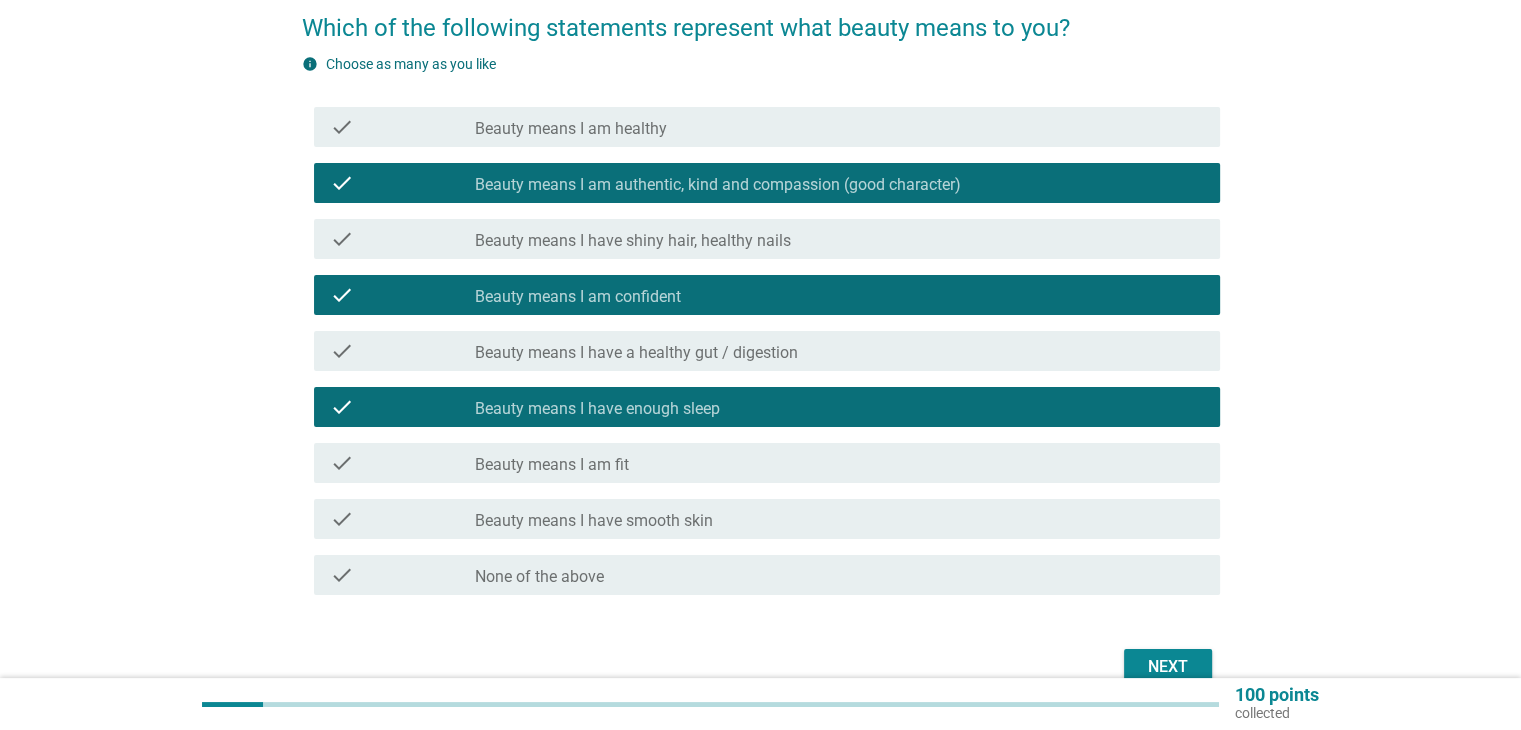 click on "Beauty means I am fit" at bounding box center [552, 465] 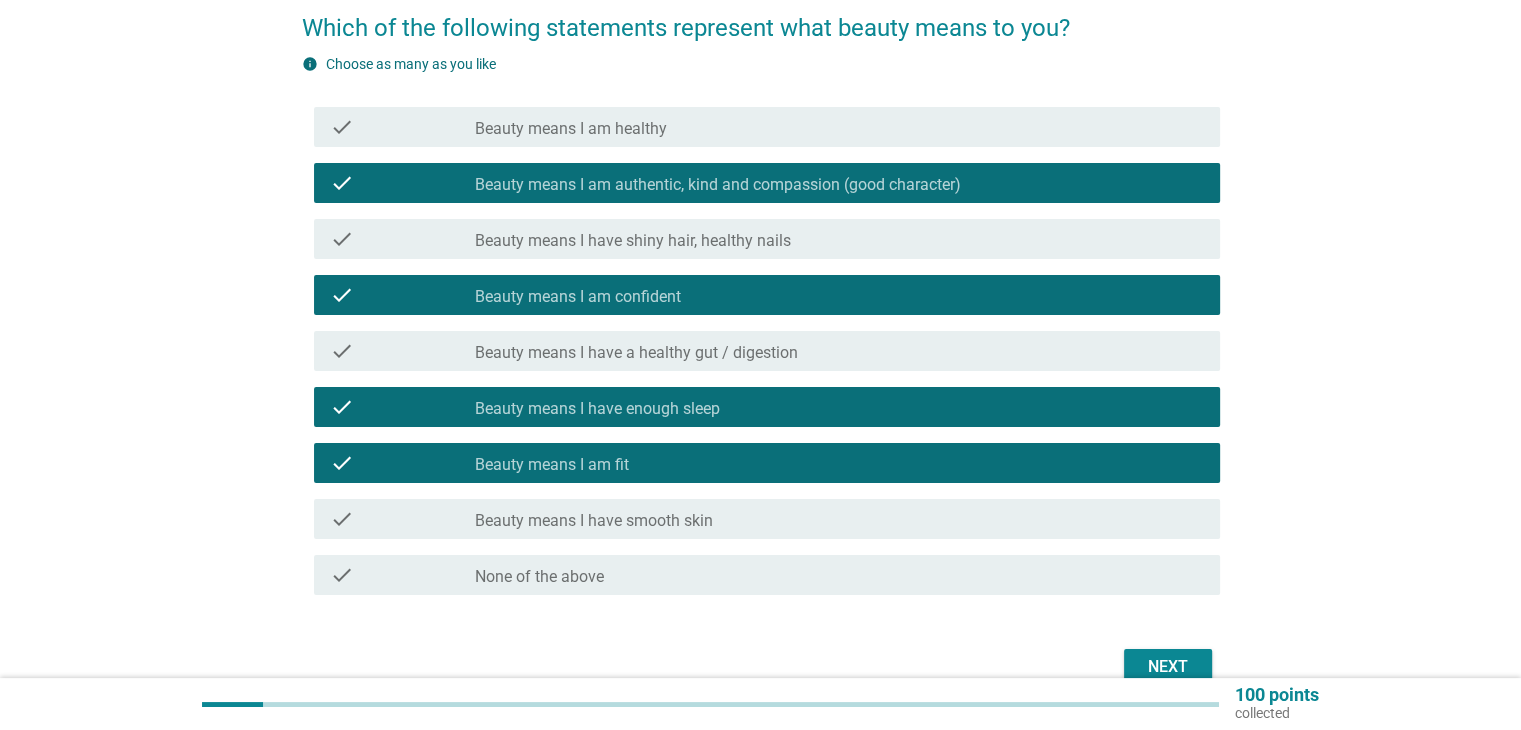click on "check_box_outline_blank Beauty means I have smooth skin" at bounding box center (839, 519) 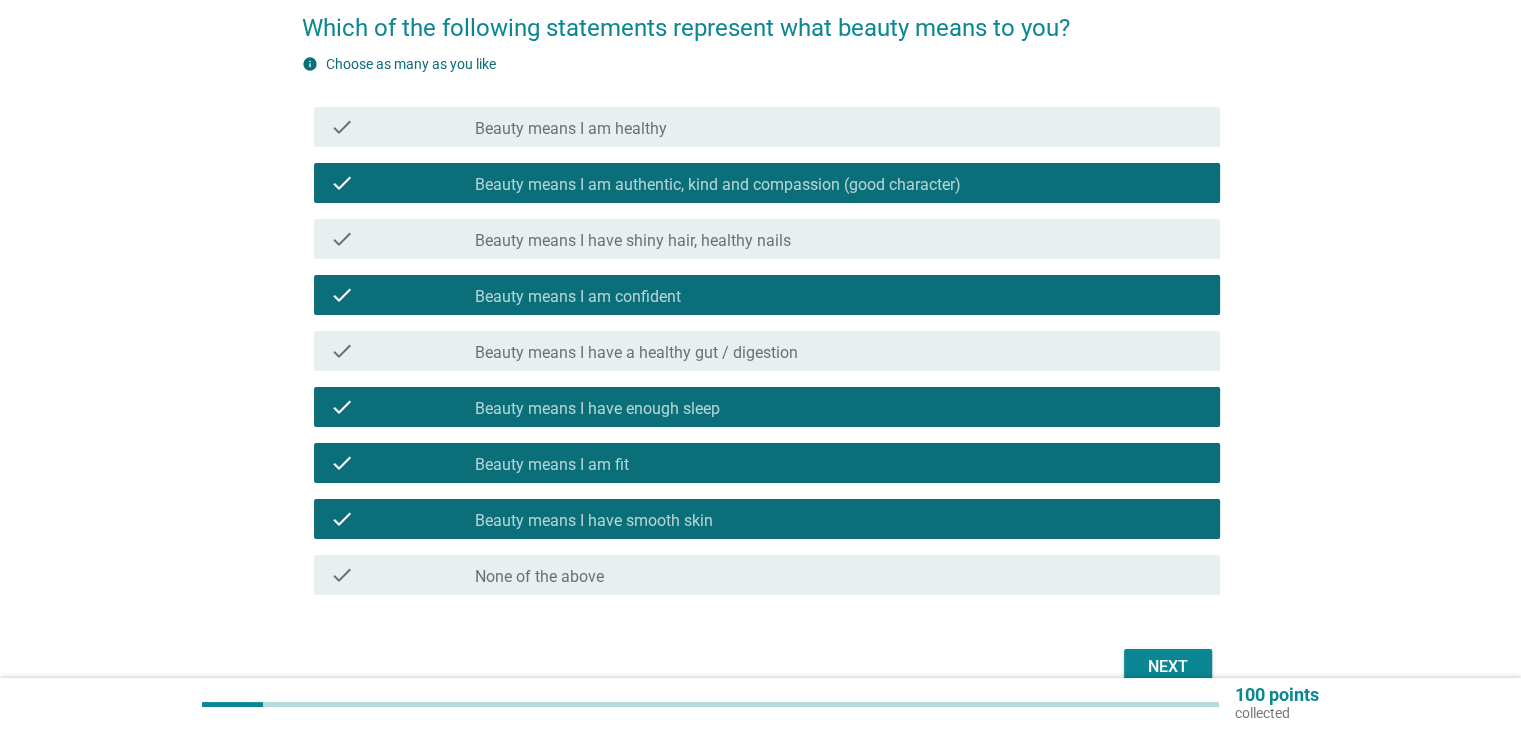 click on "Next" at bounding box center [1168, 667] 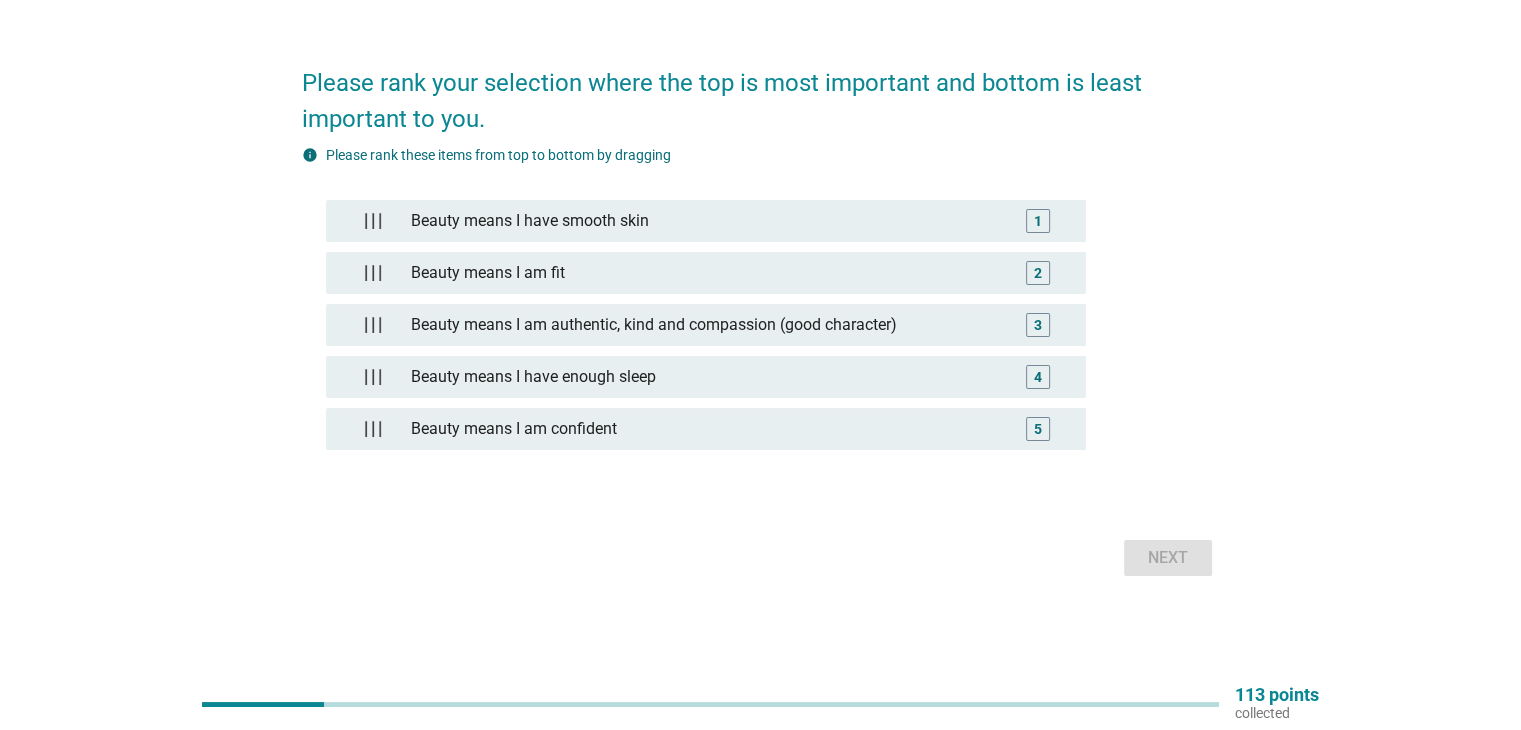 scroll, scrollTop: 0, scrollLeft: 0, axis: both 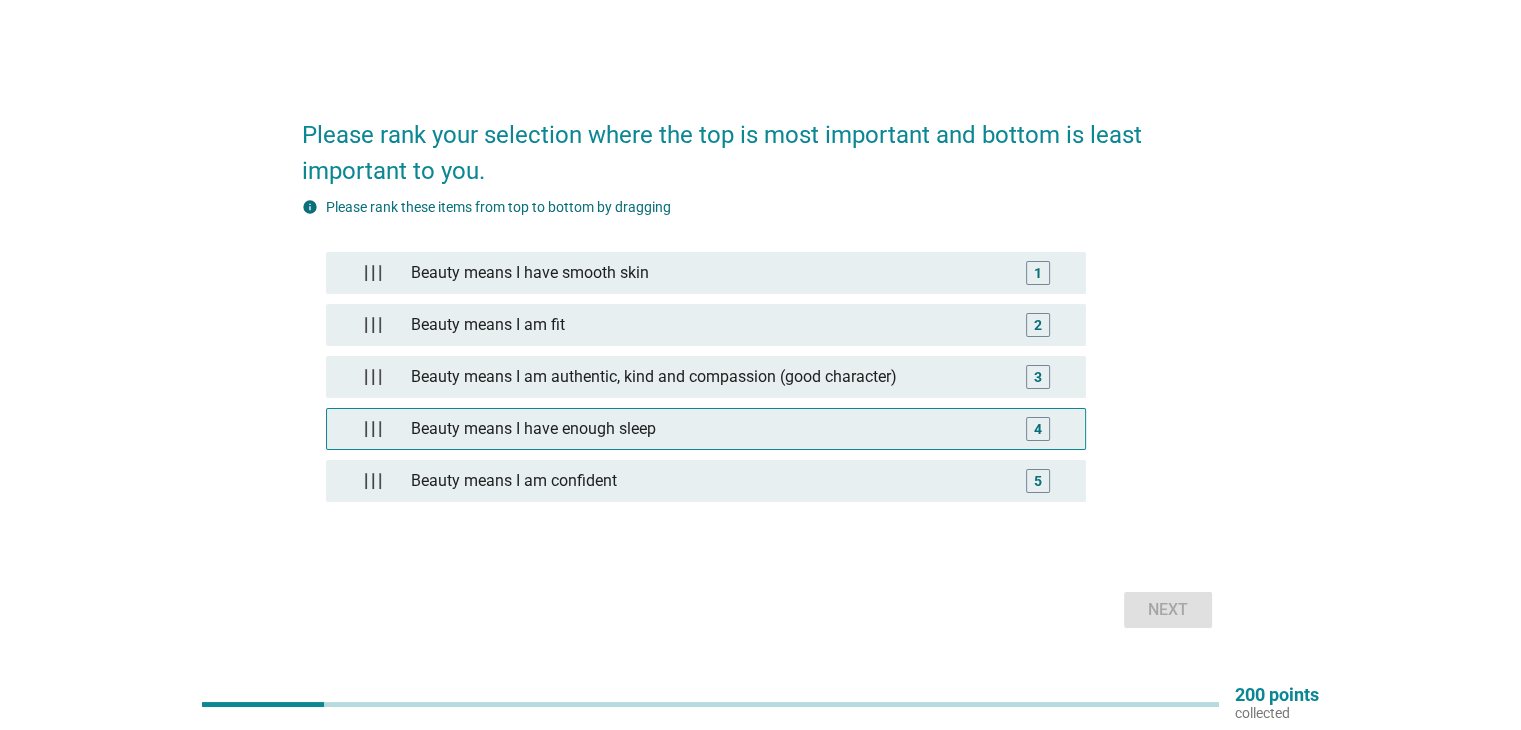 type 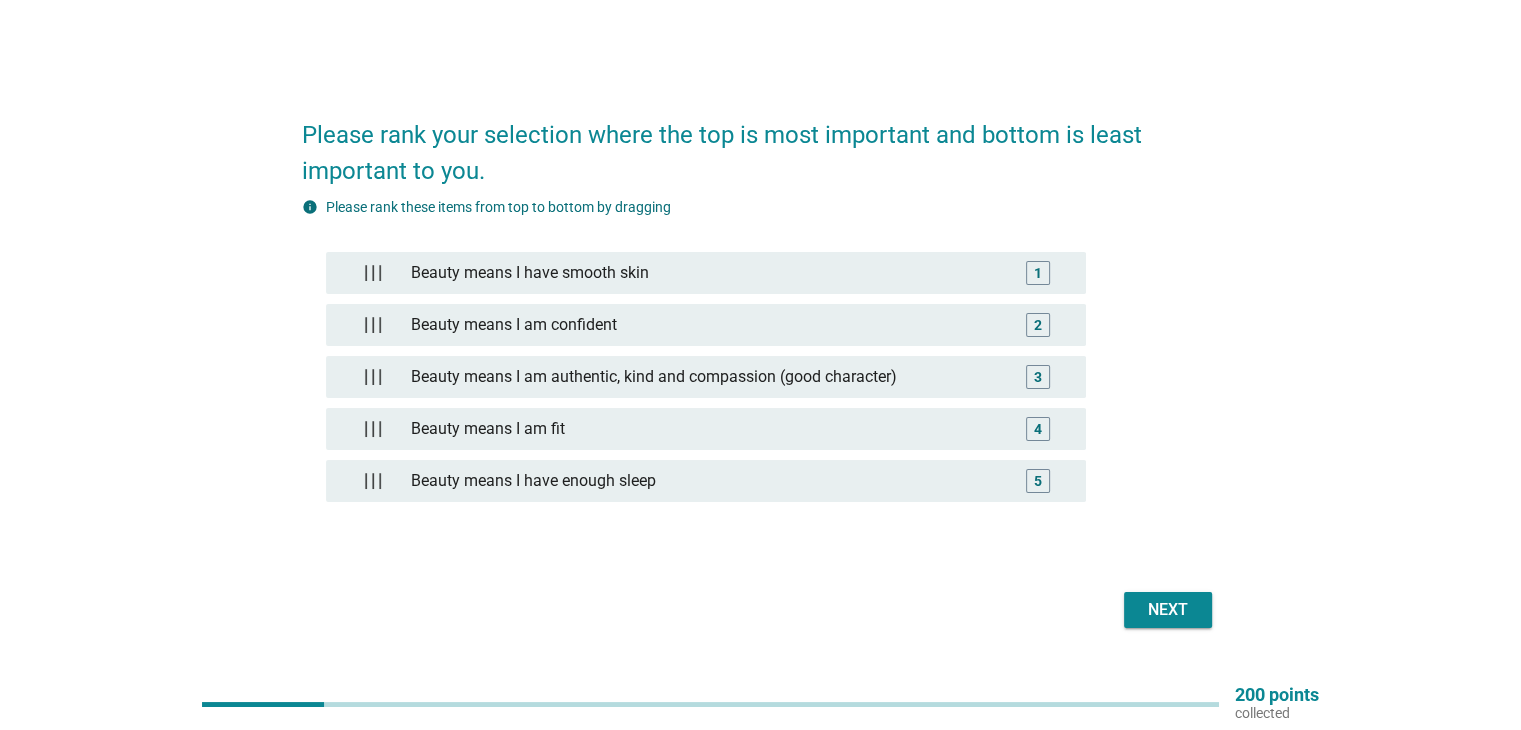 click on "Next" at bounding box center (1168, 610) 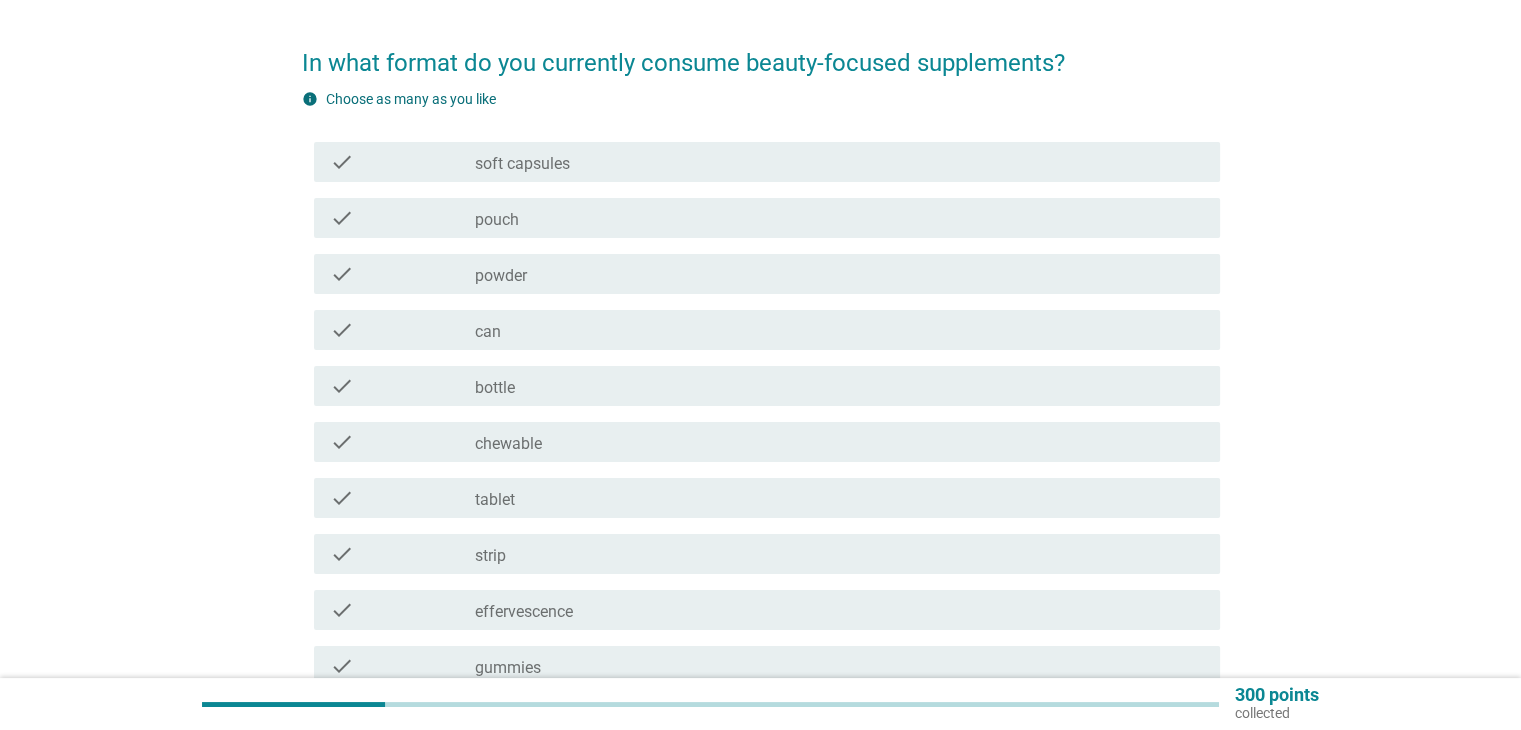 scroll, scrollTop: 100, scrollLeft: 0, axis: vertical 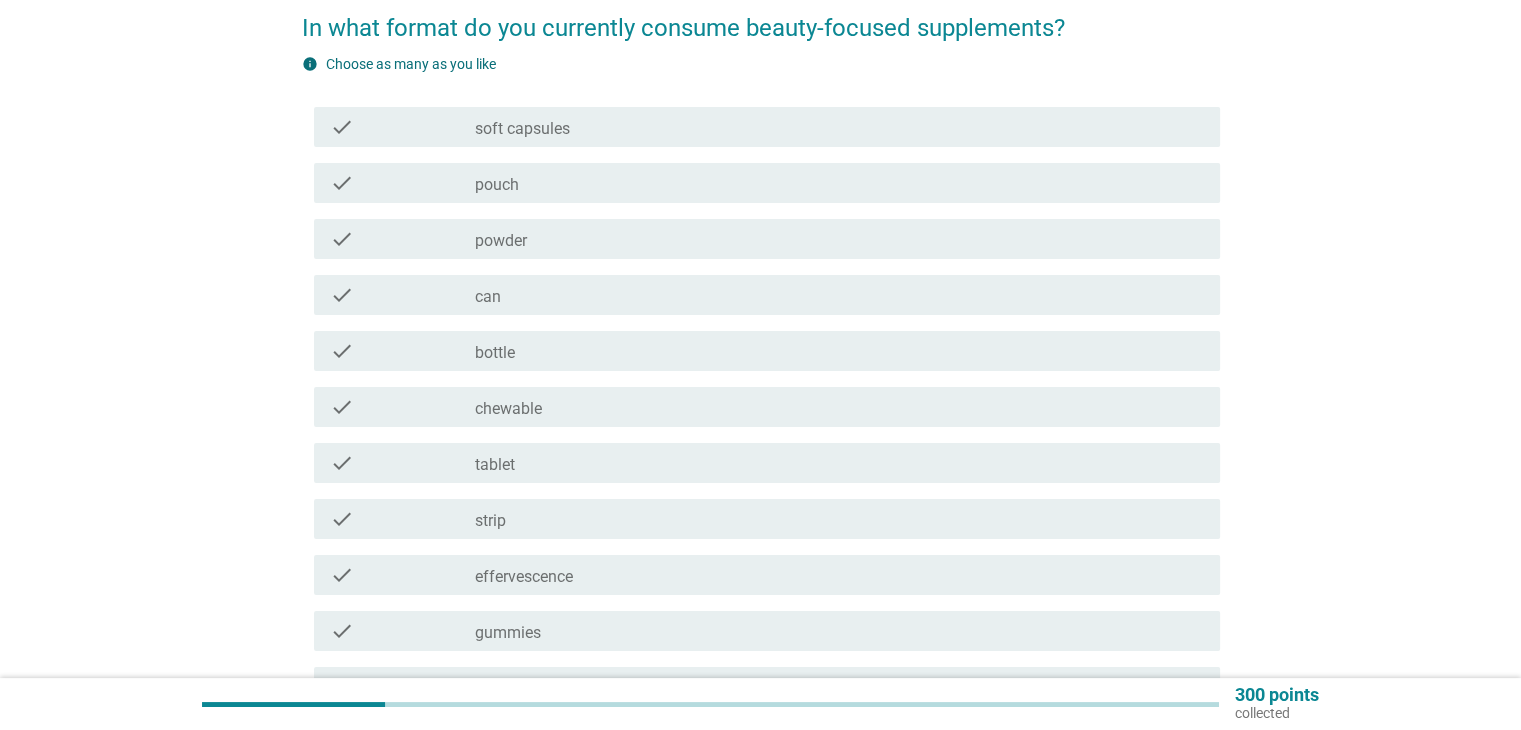 click on "powder" at bounding box center (501, 241) 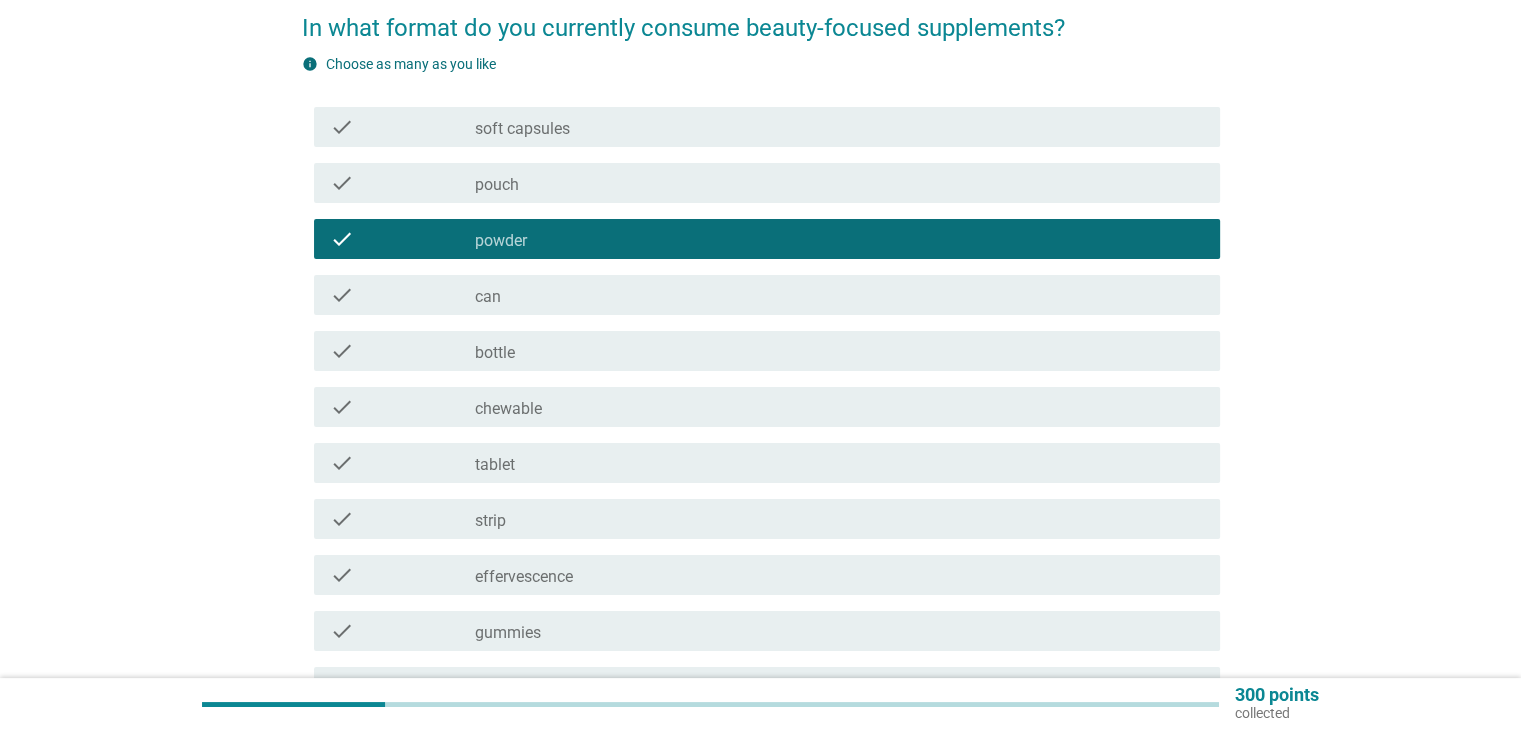 click on "check_box_outline_blank can" at bounding box center (839, 295) 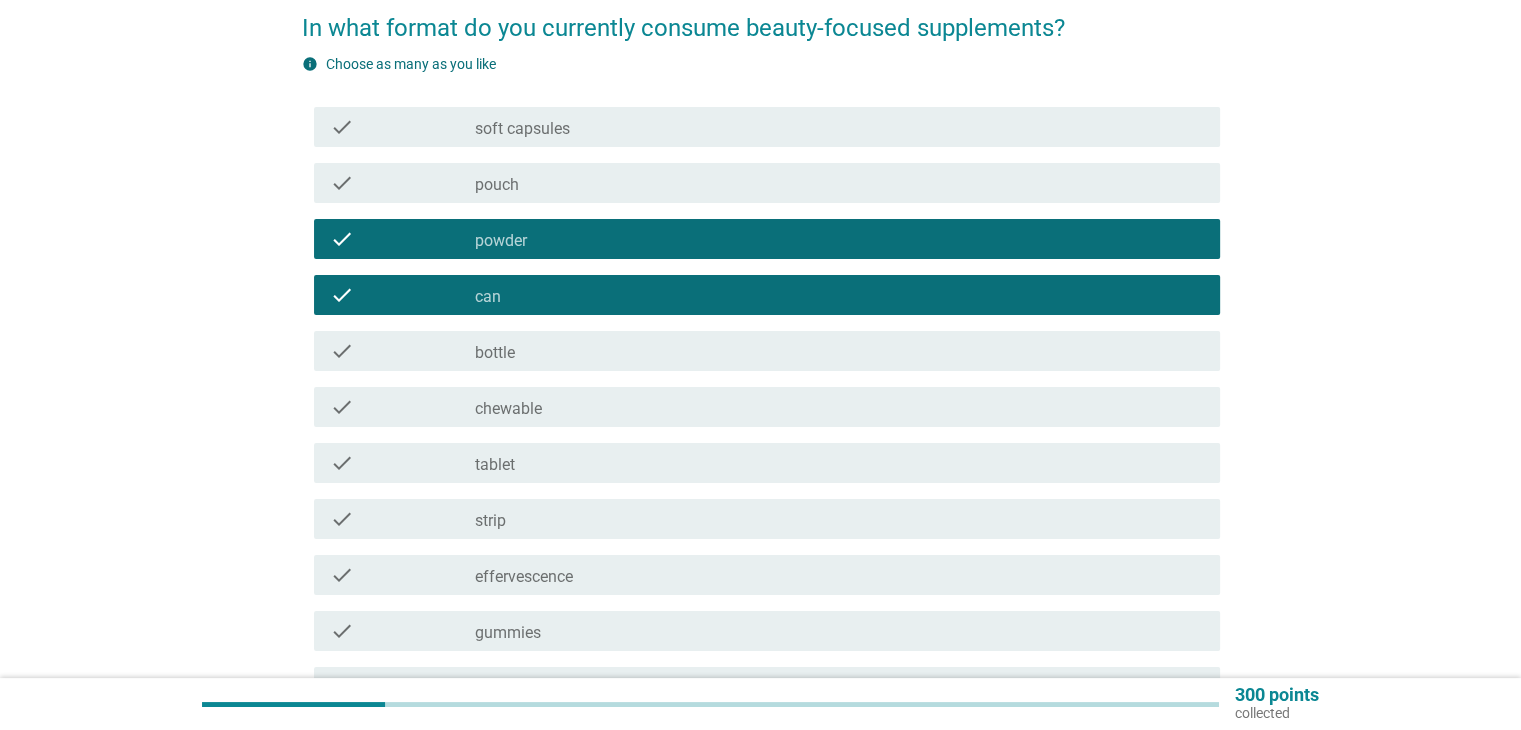 click on "check_box_outline_blank can" at bounding box center [839, 295] 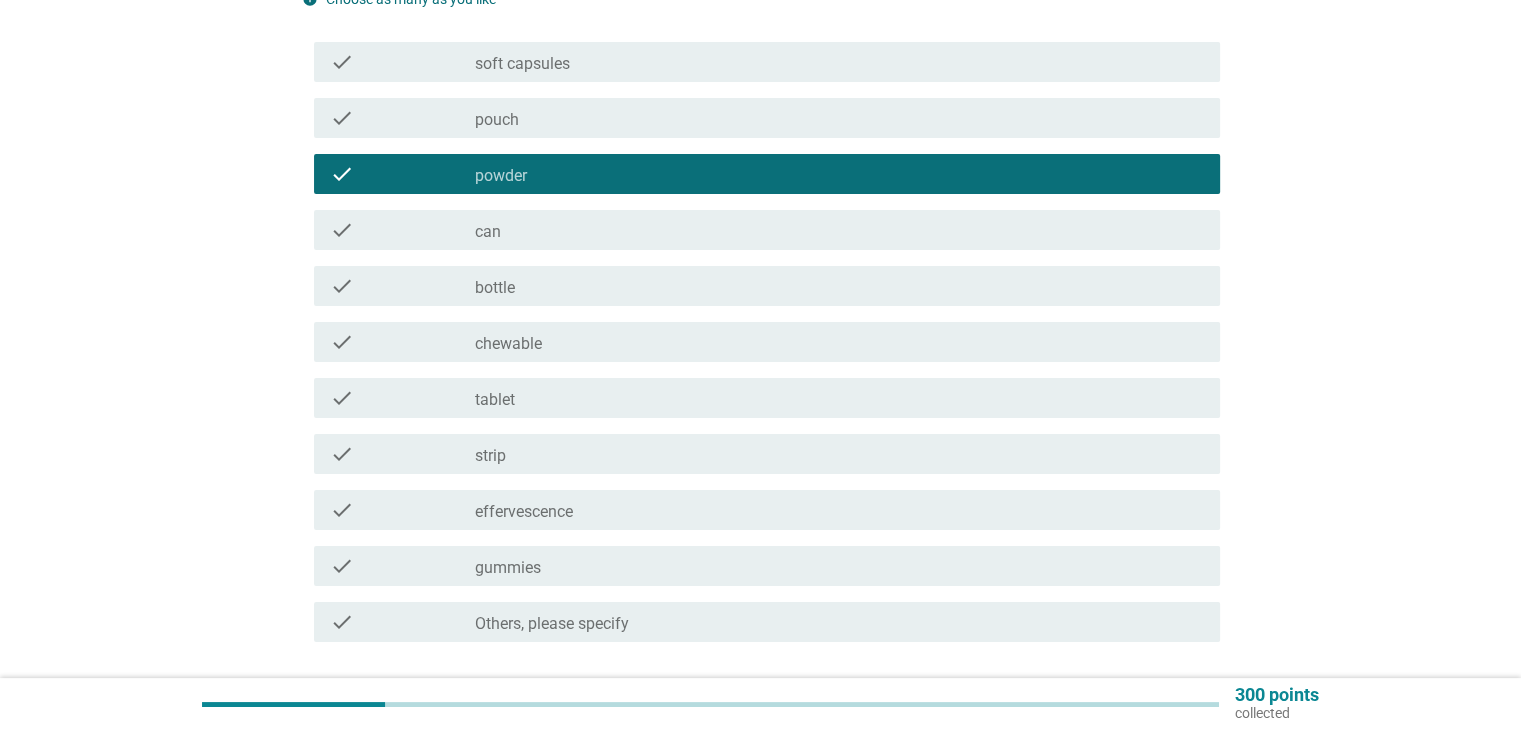scroll, scrollTop: 200, scrollLeft: 0, axis: vertical 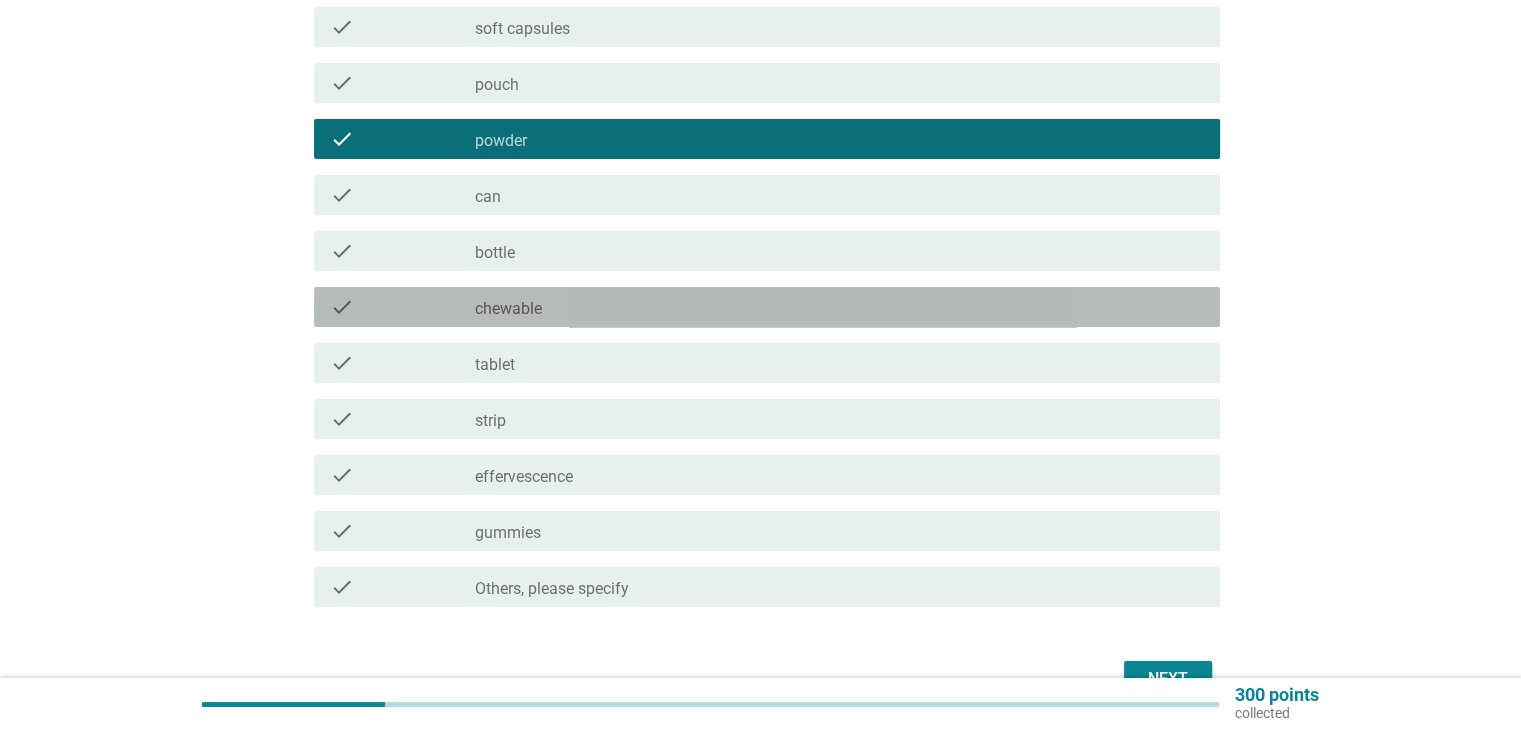 click on "check_box_outline_blank chewable" at bounding box center (839, 307) 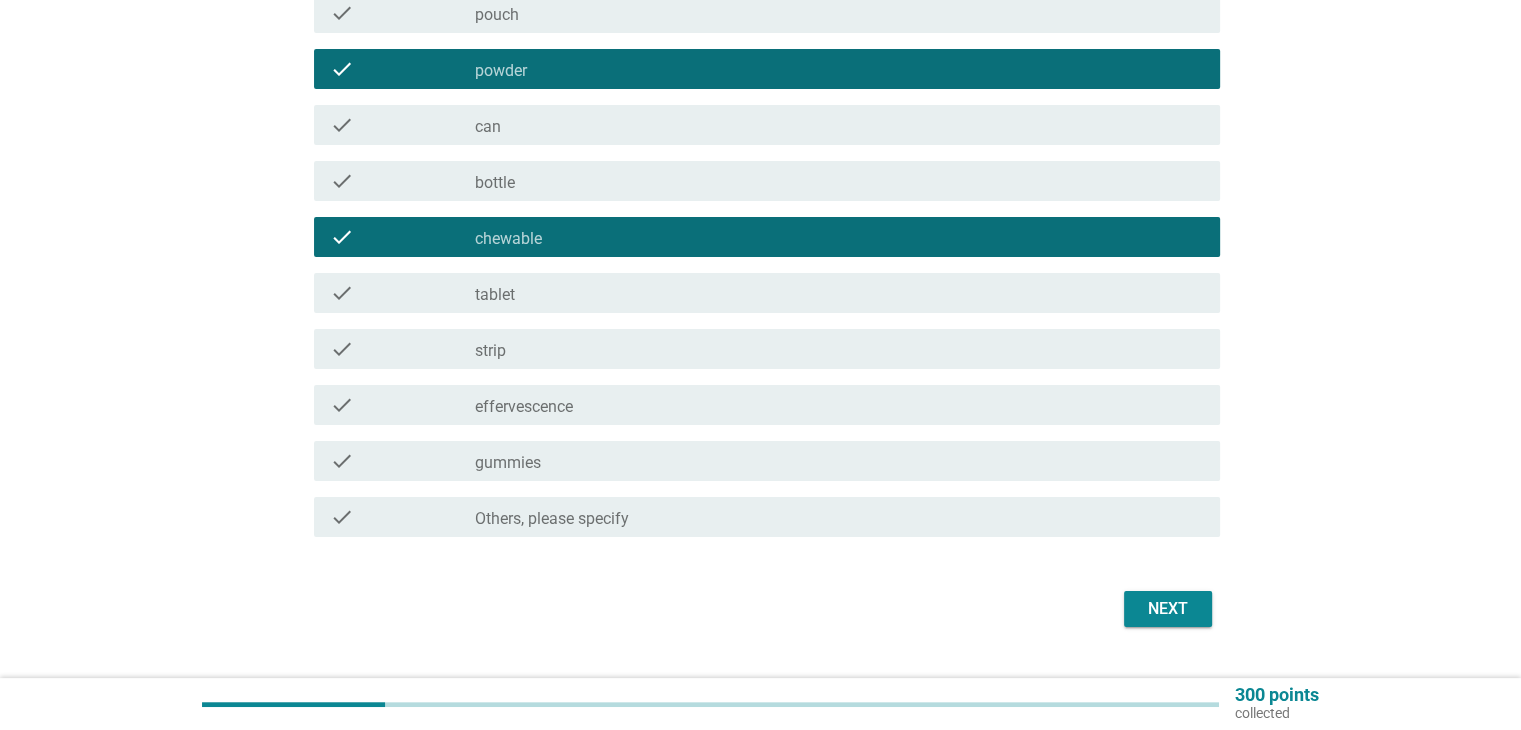 scroll, scrollTop: 300, scrollLeft: 0, axis: vertical 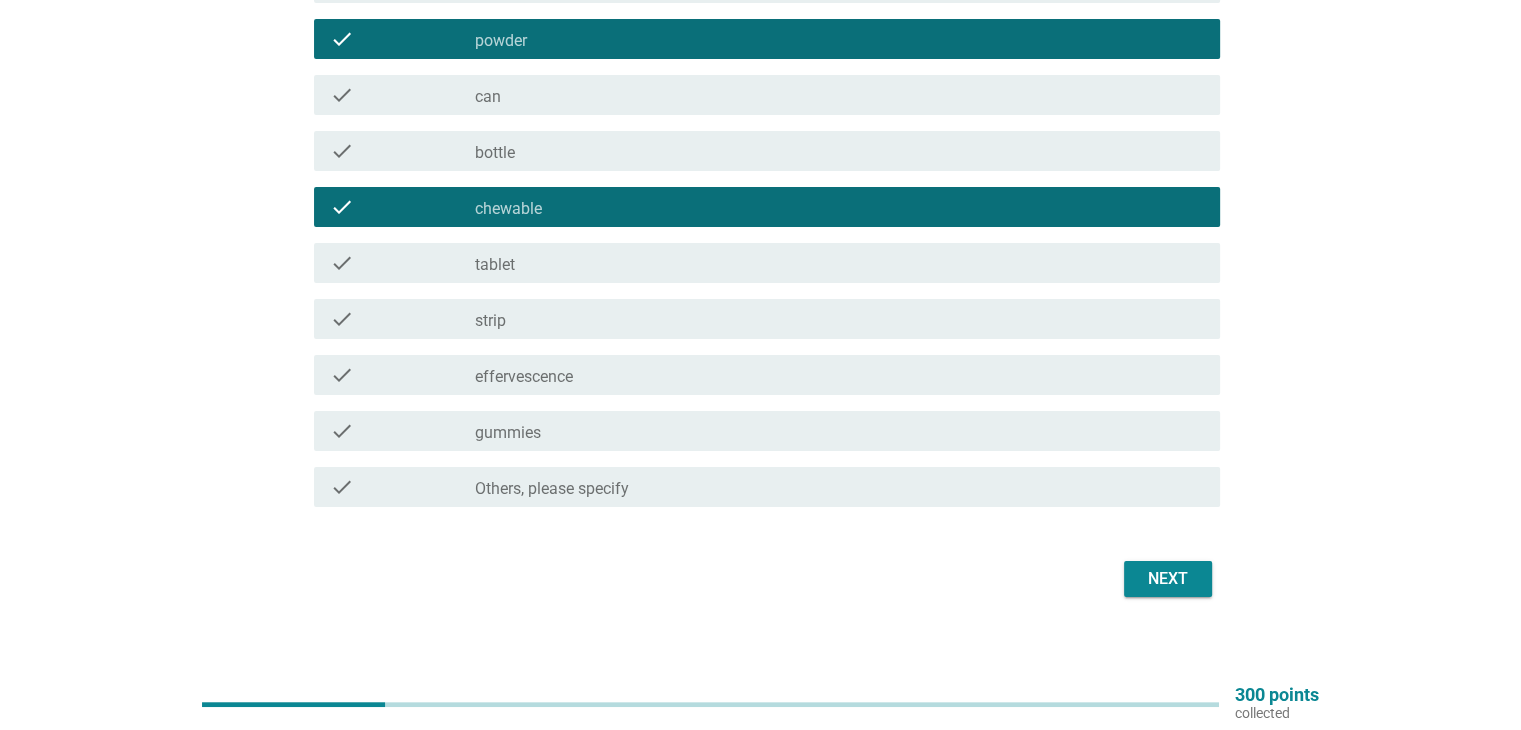 click on "gummies" at bounding box center [508, 433] 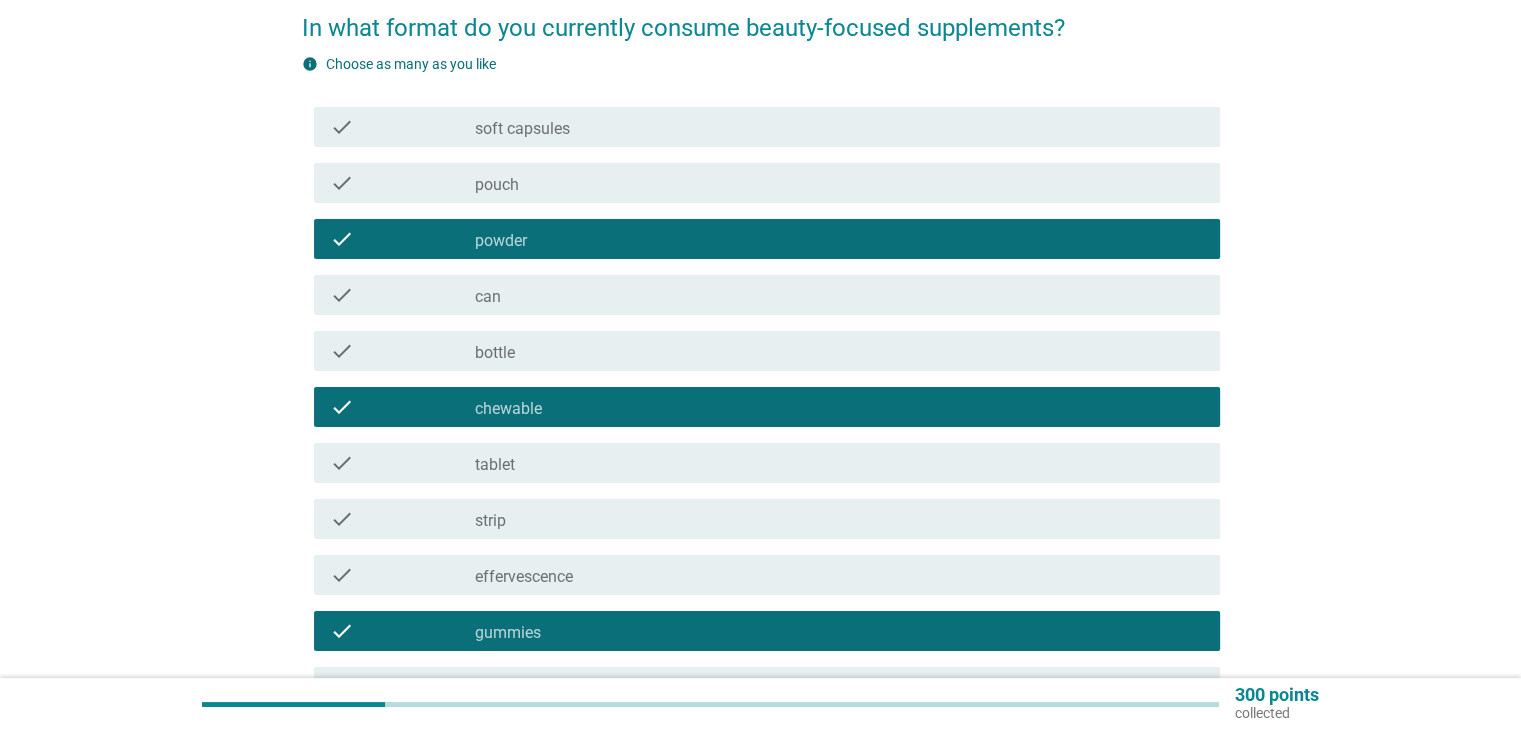scroll, scrollTop: 0, scrollLeft: 0, axis: both 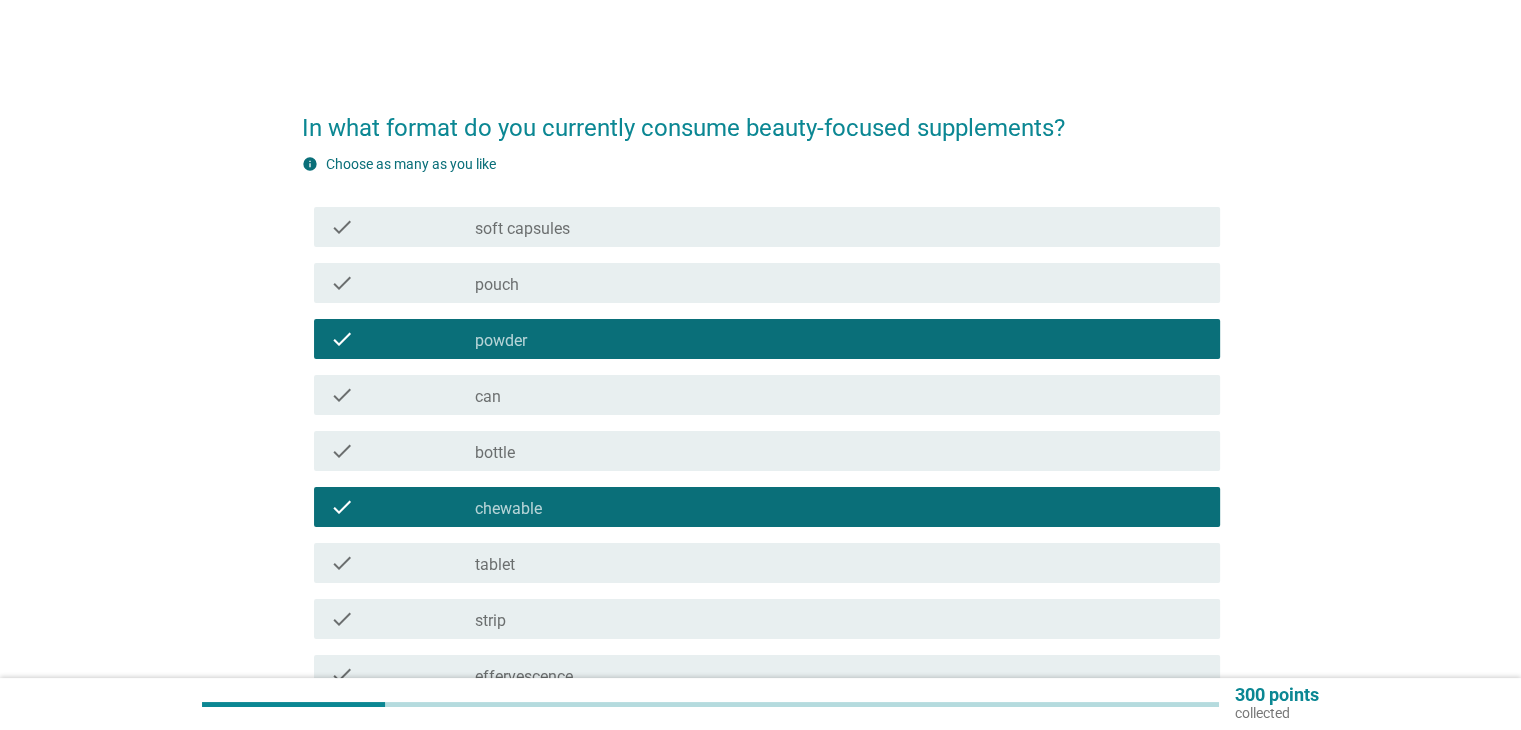 click on "soft capsules" at bounding box center (522, 229) 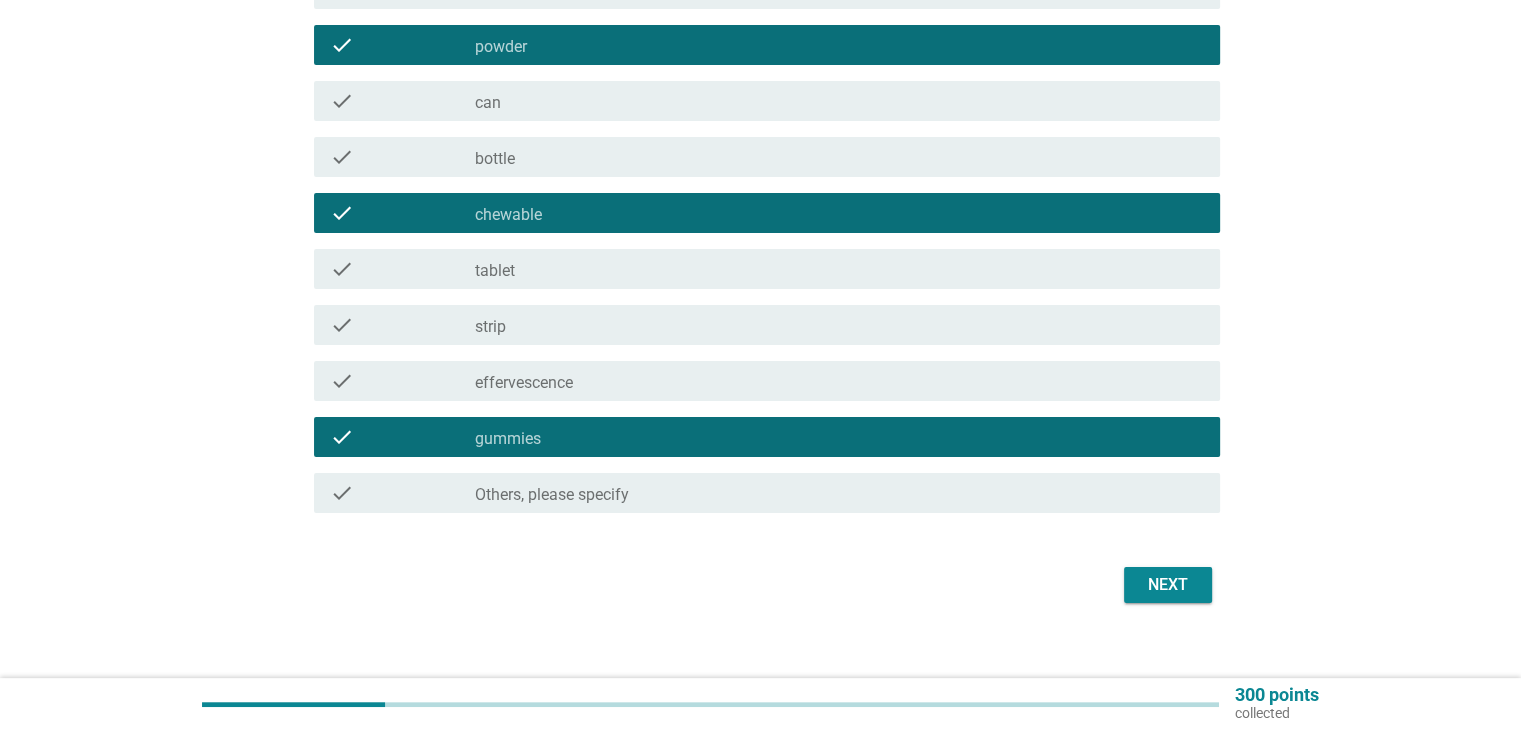 scroll, scrollTop: 315, scrollLeft: 0, axis: vertical 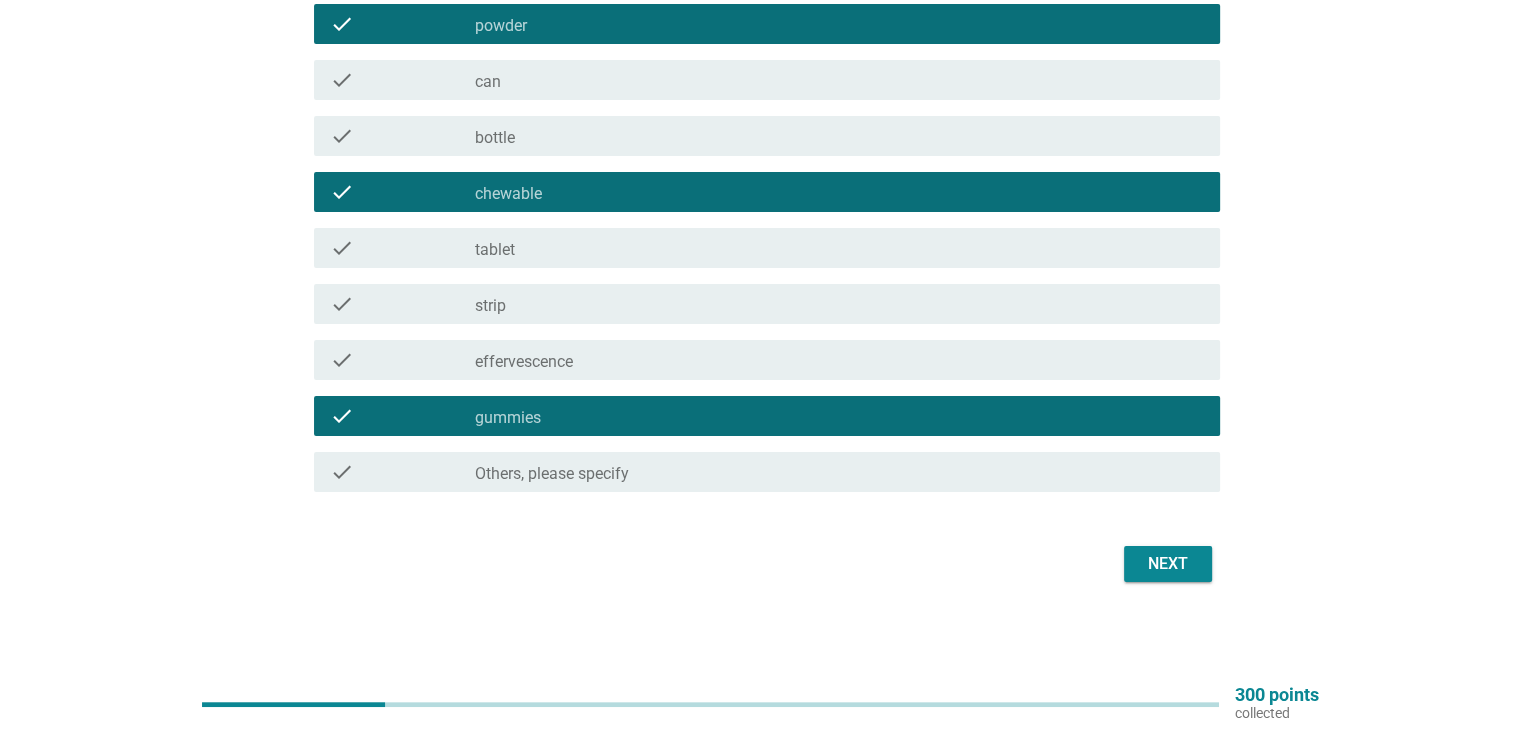 click on "Next" at bounding box center [1168, 564] 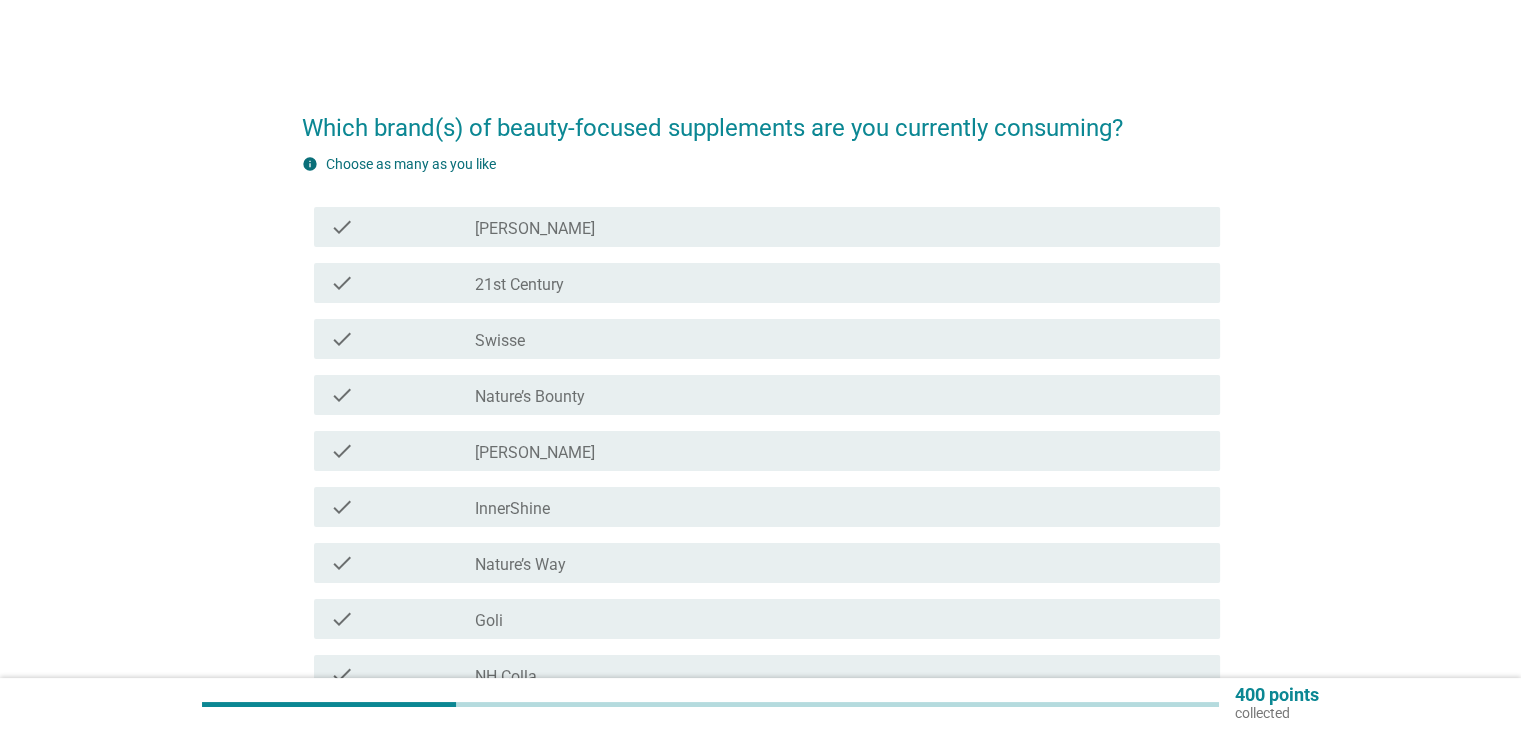 scroll, scrollTop: 100, scrollLeft: 0, axis: vertical 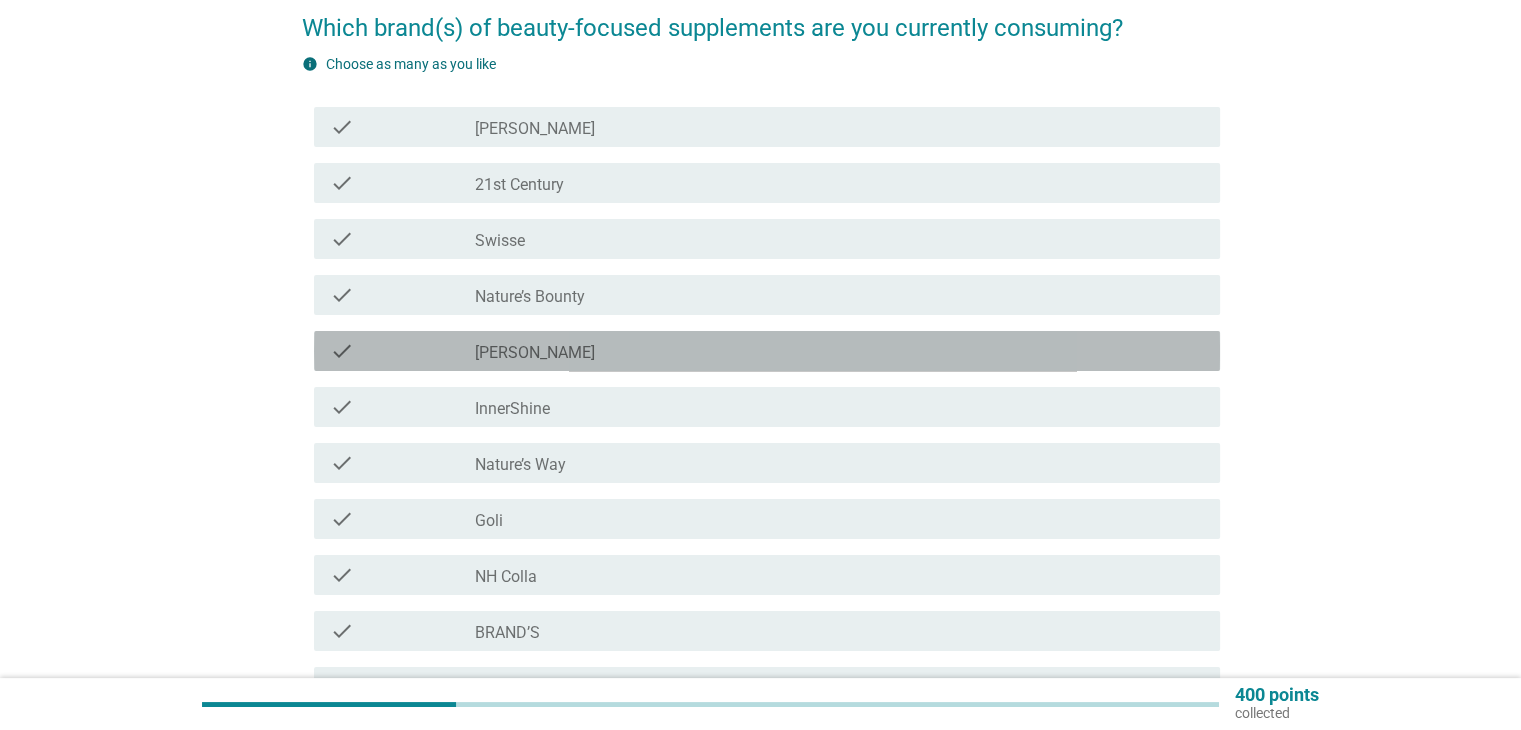 click on "[PERSON_NAME]" at bounding box center (535, 353) 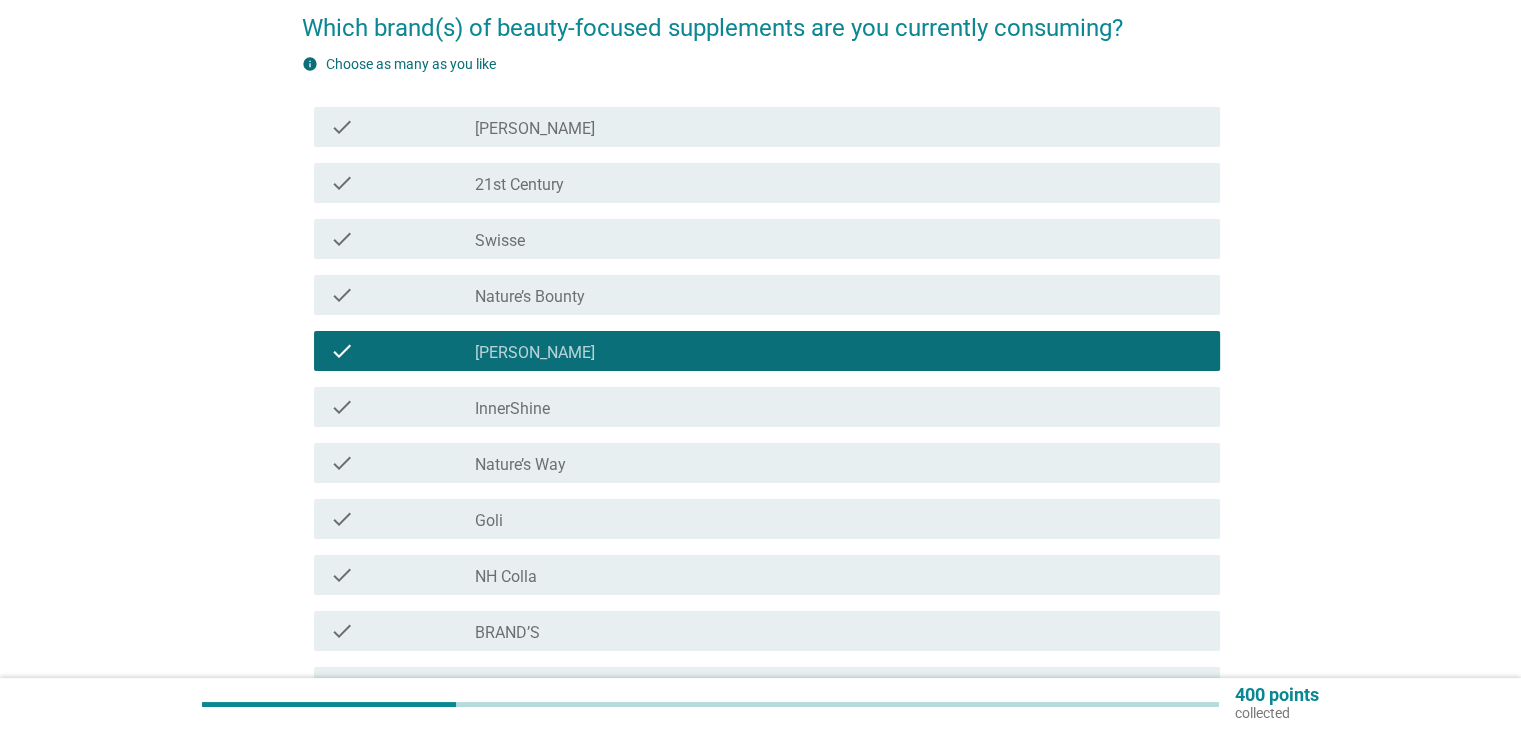 click on "InnerShine" at bounding box center [512, 409] 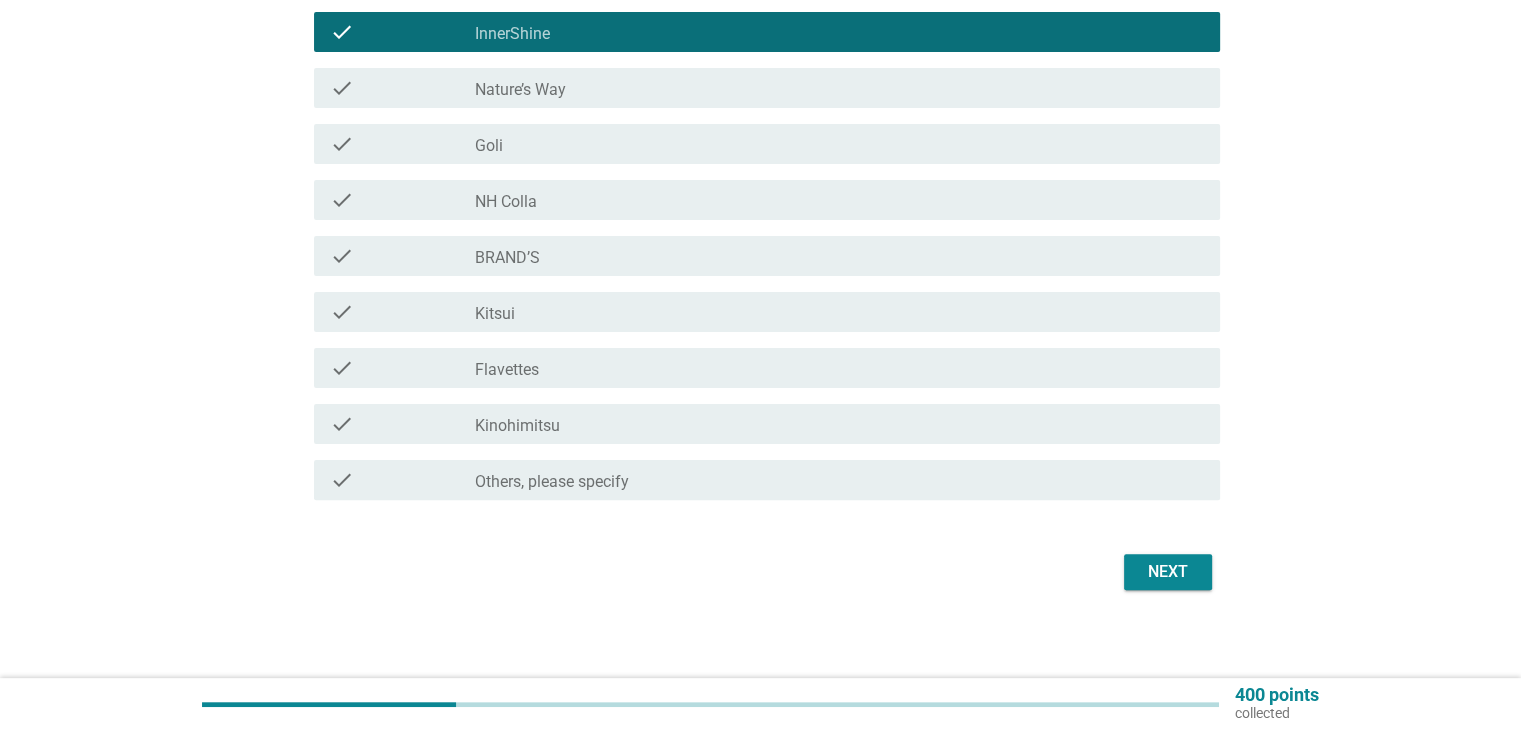 scroll, scrollTop: 483, scrollLeft: 0, axis: vertical 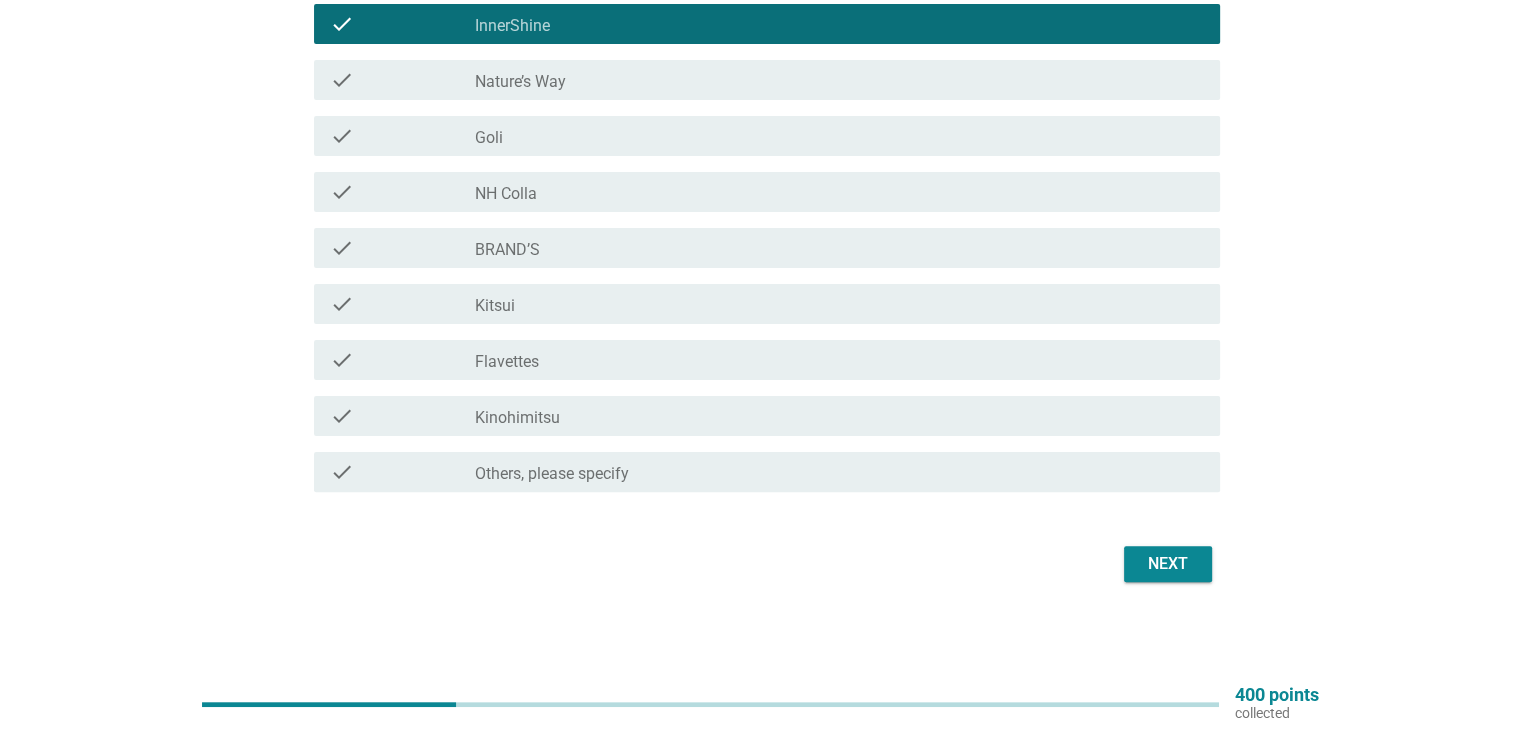 click on "check_box_outline_blank Kinohimitsu" at bounding box center [839, 416] 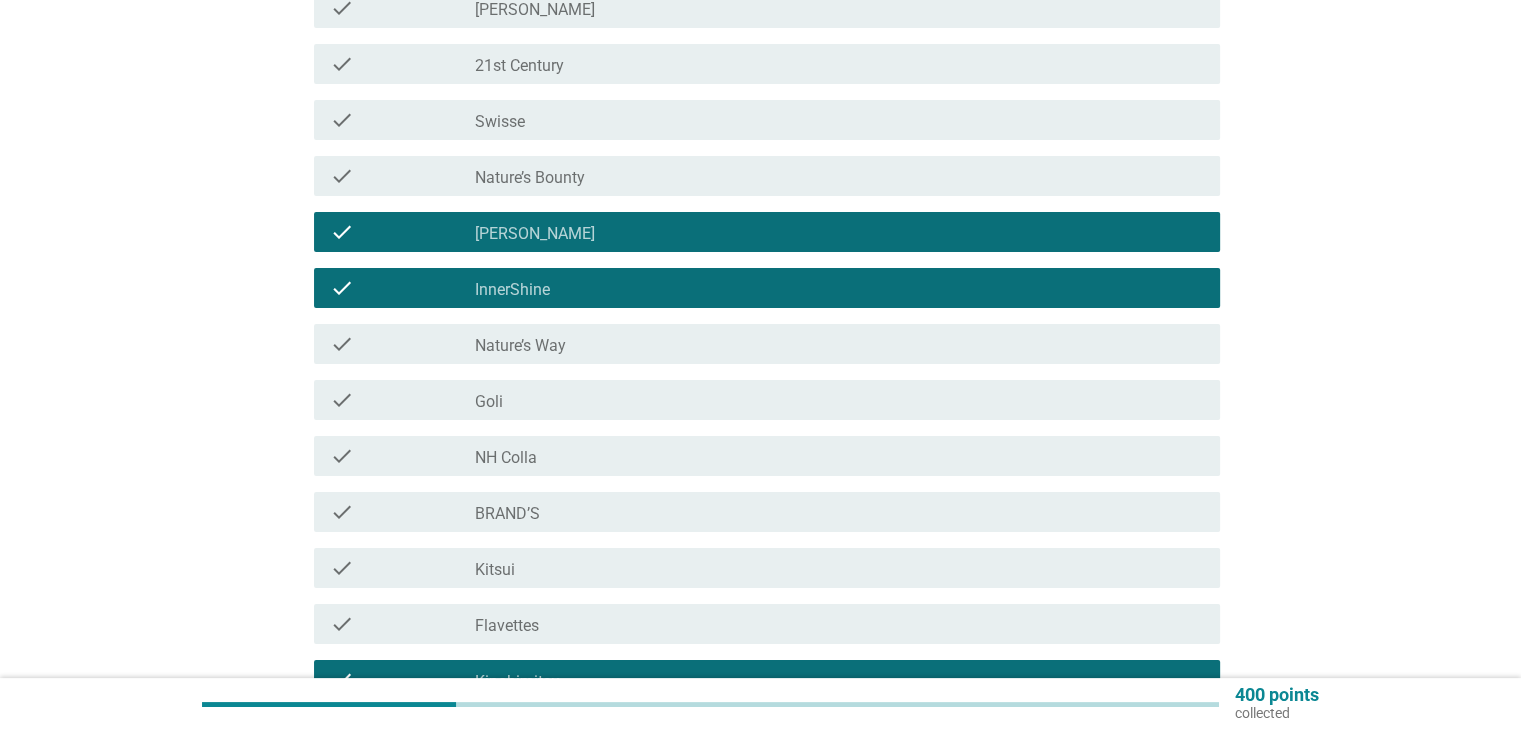 scroll, scrollTop: 483, scrollLeft: 0, axis: vertical 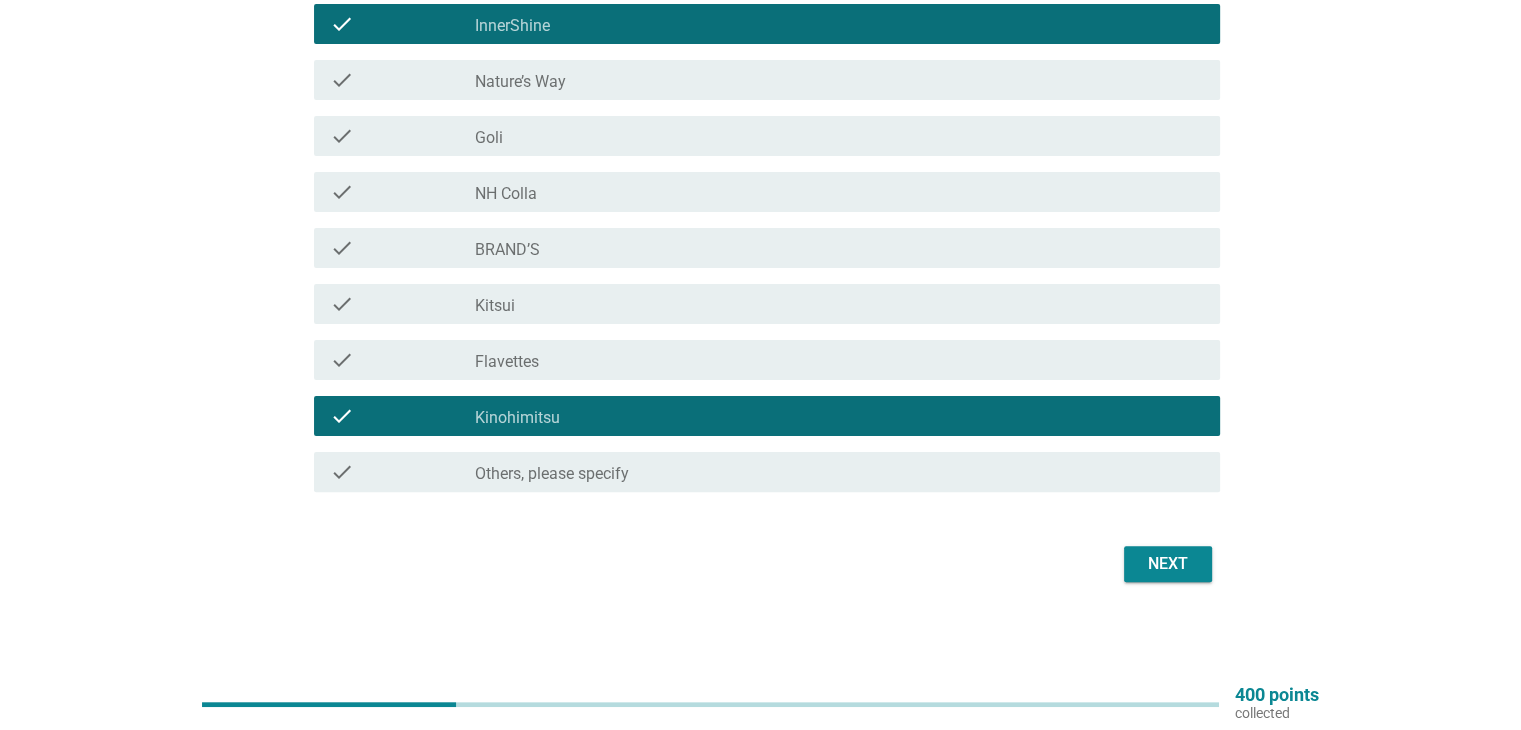 click on "Next" at bounding box center (1168, 564) 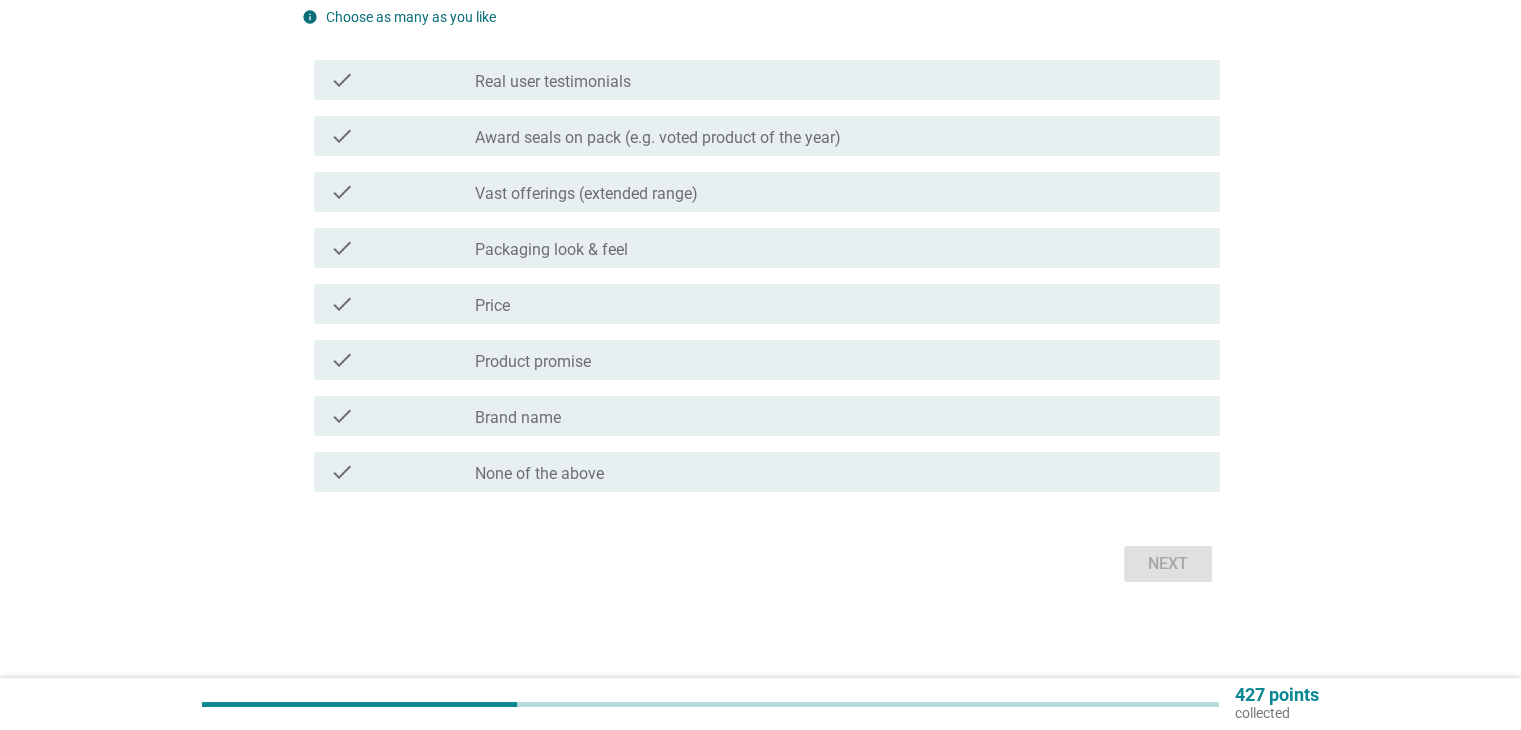 scroll, scrollTop: 0, scrollLeft: 0, axis: both 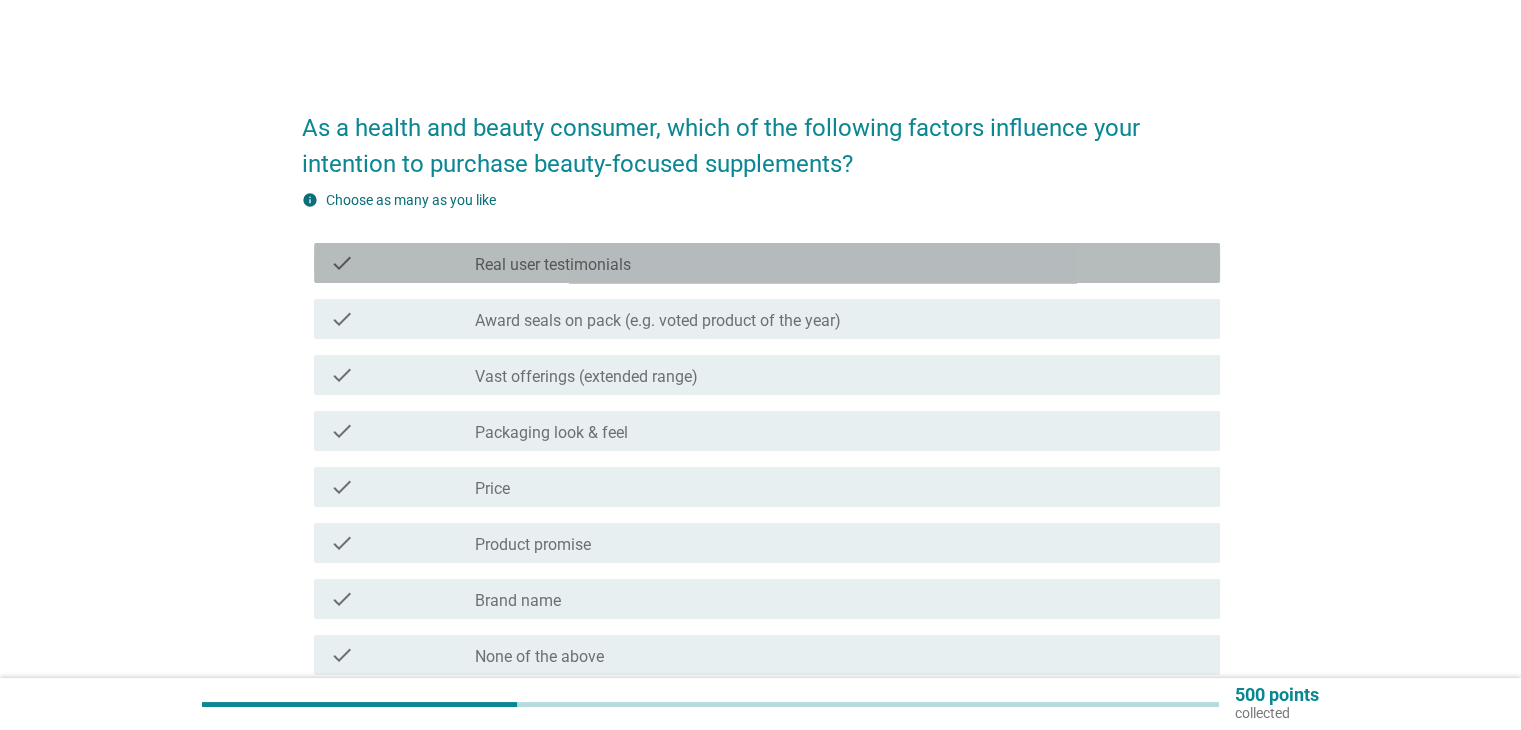 click on "Real user testimonials" at bounding box center (553, 265) 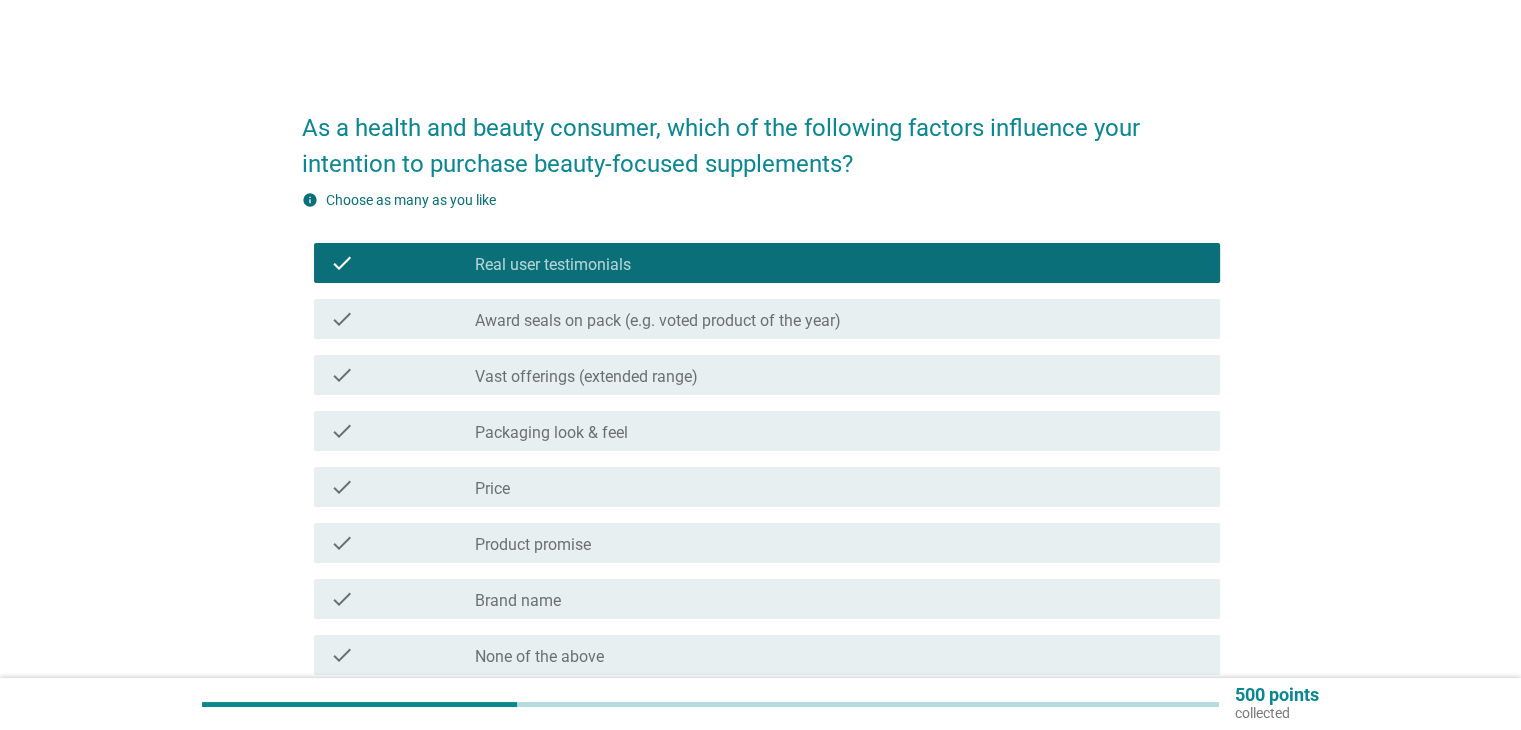 scroll, scrollTop: 100, scrollLeft: 0, axis: vertical 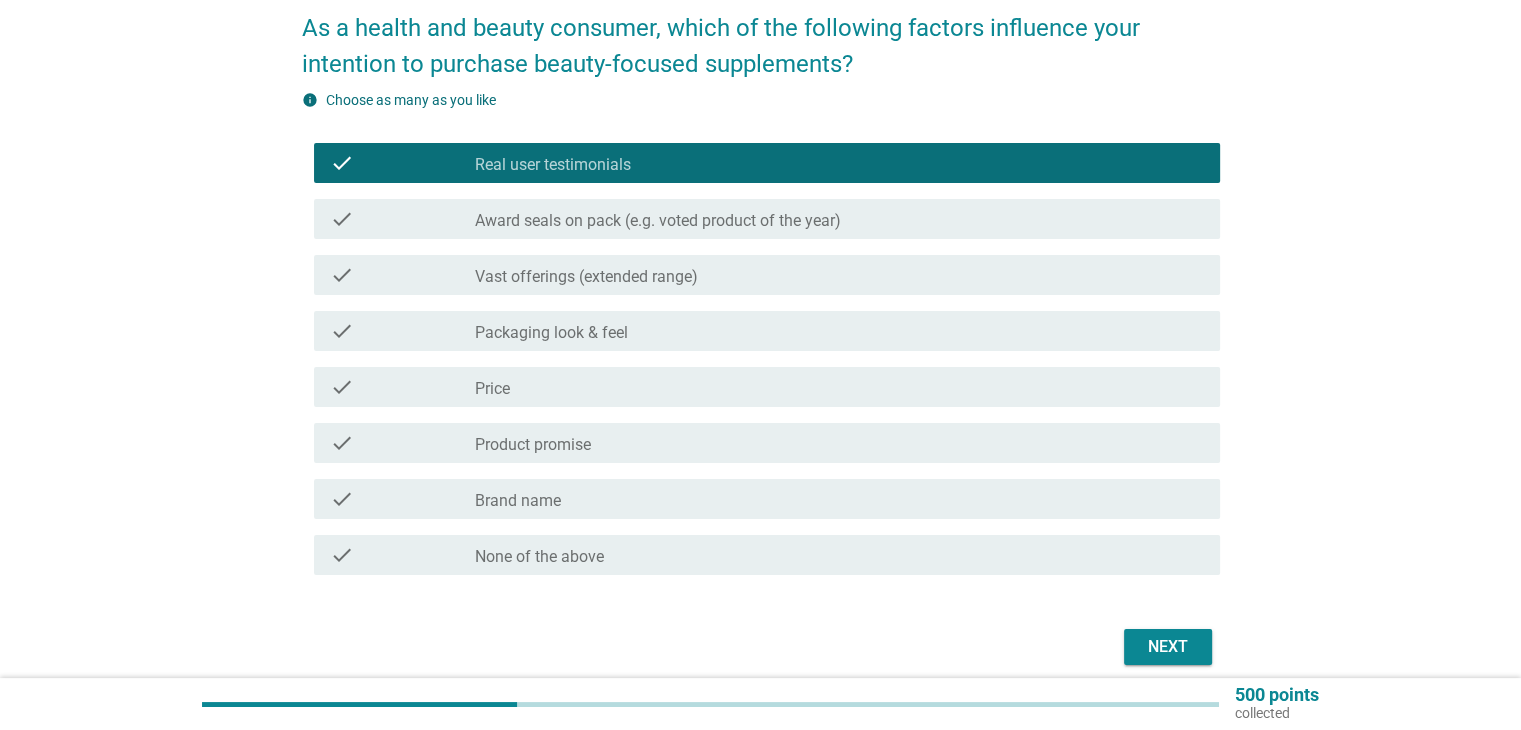 click on "Product promise" at bounding box center (533, 445) 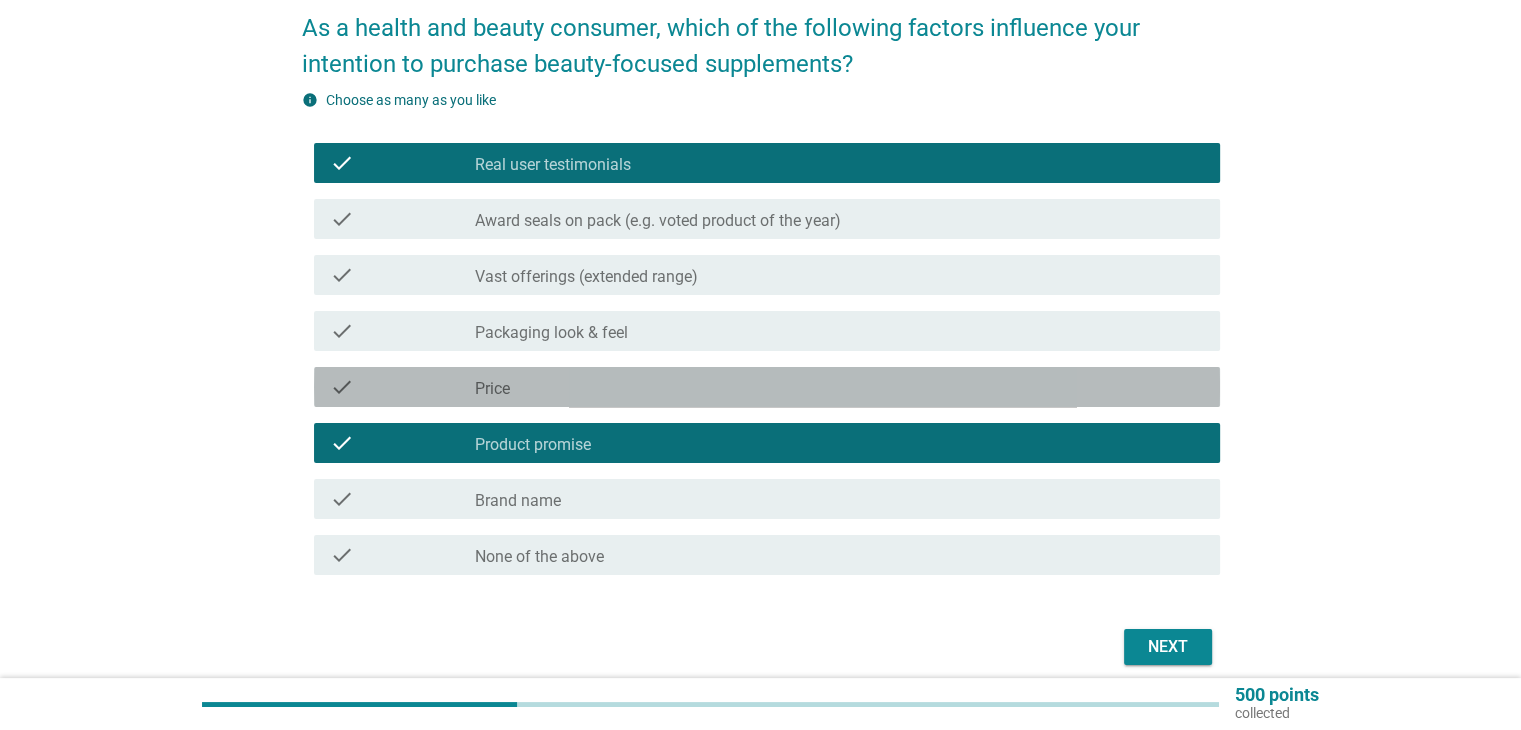 click on "check_box_outline_blank Price" at bounding box center (839, 387) 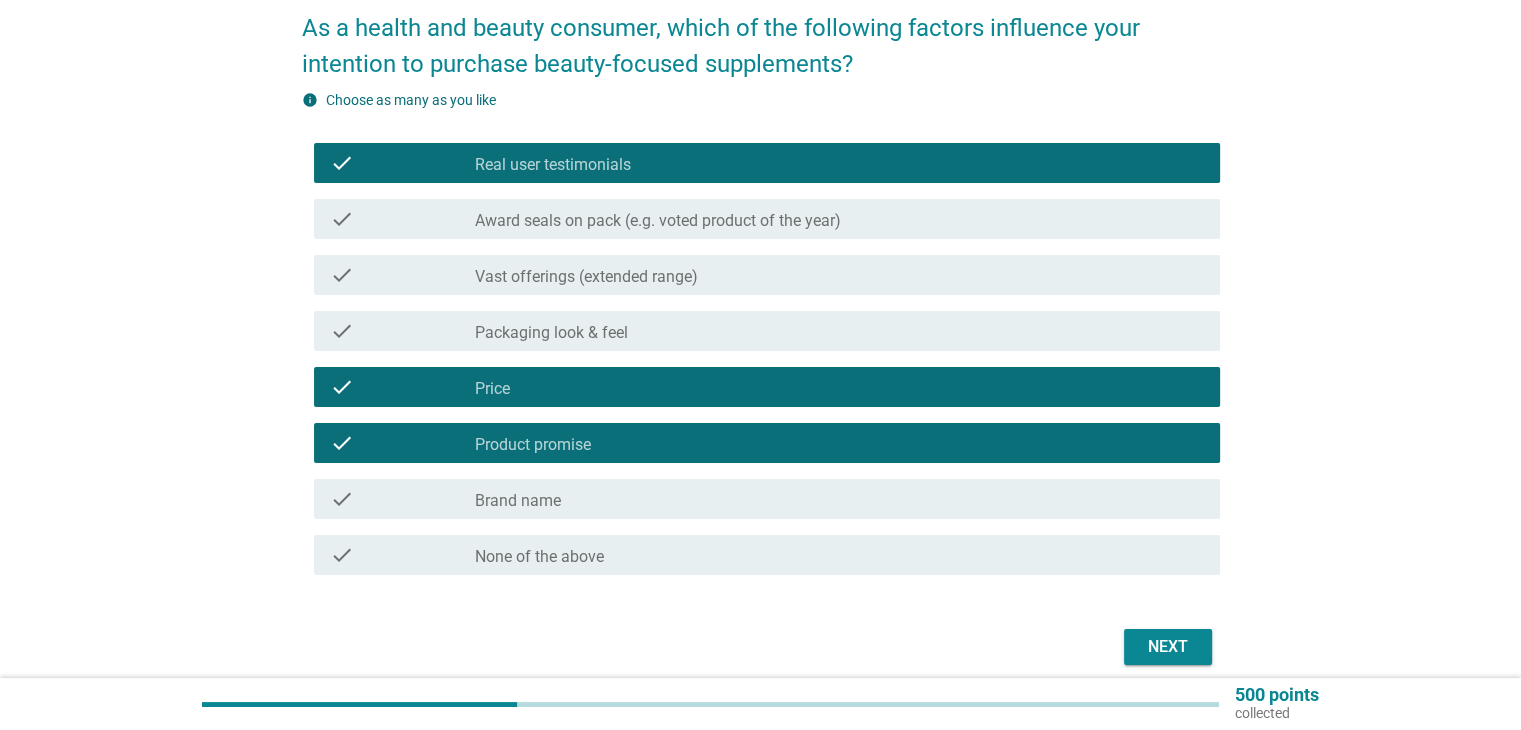 click on "Next" at bounding box center (1168, 647) 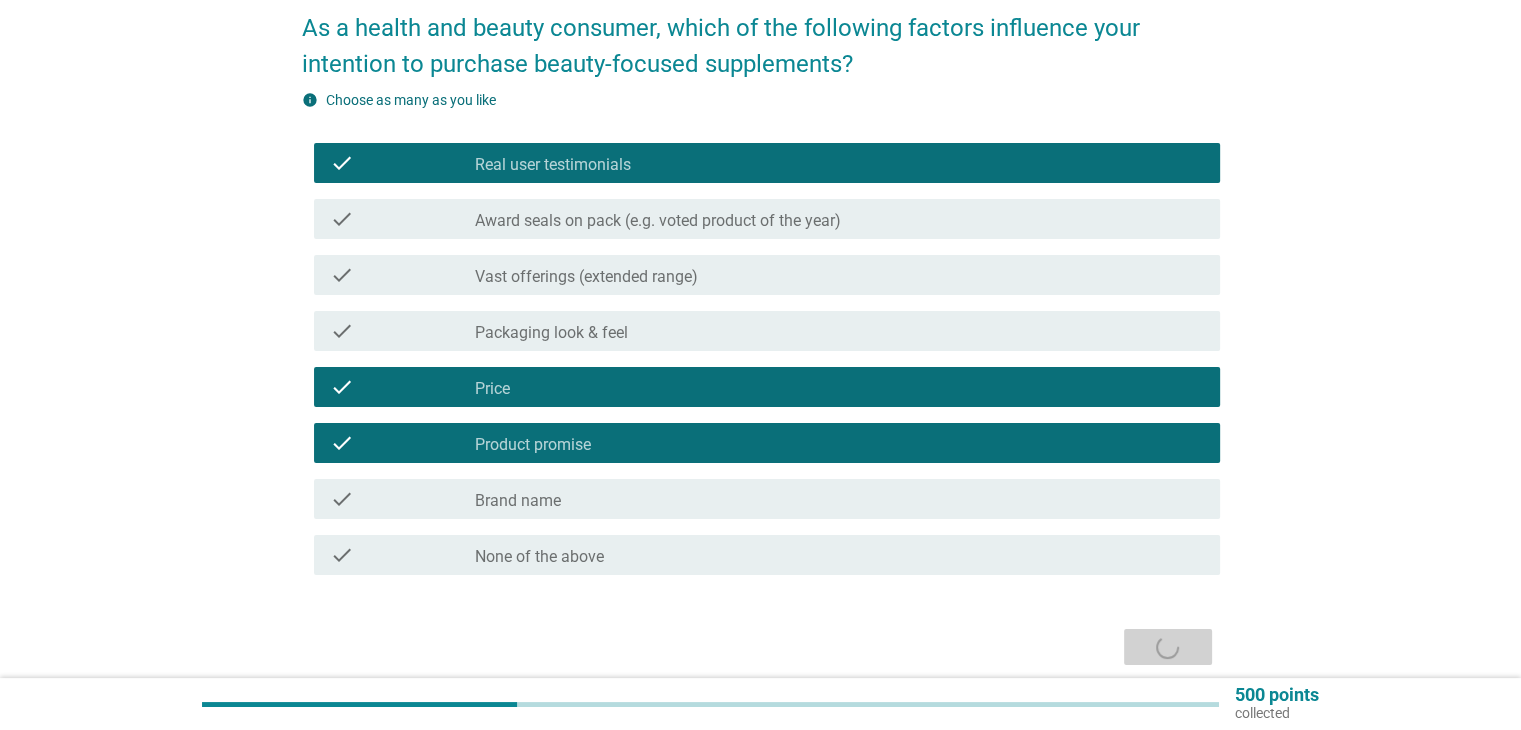 scroll, scrollTop: 0, scrollLeft: 0, axis: both 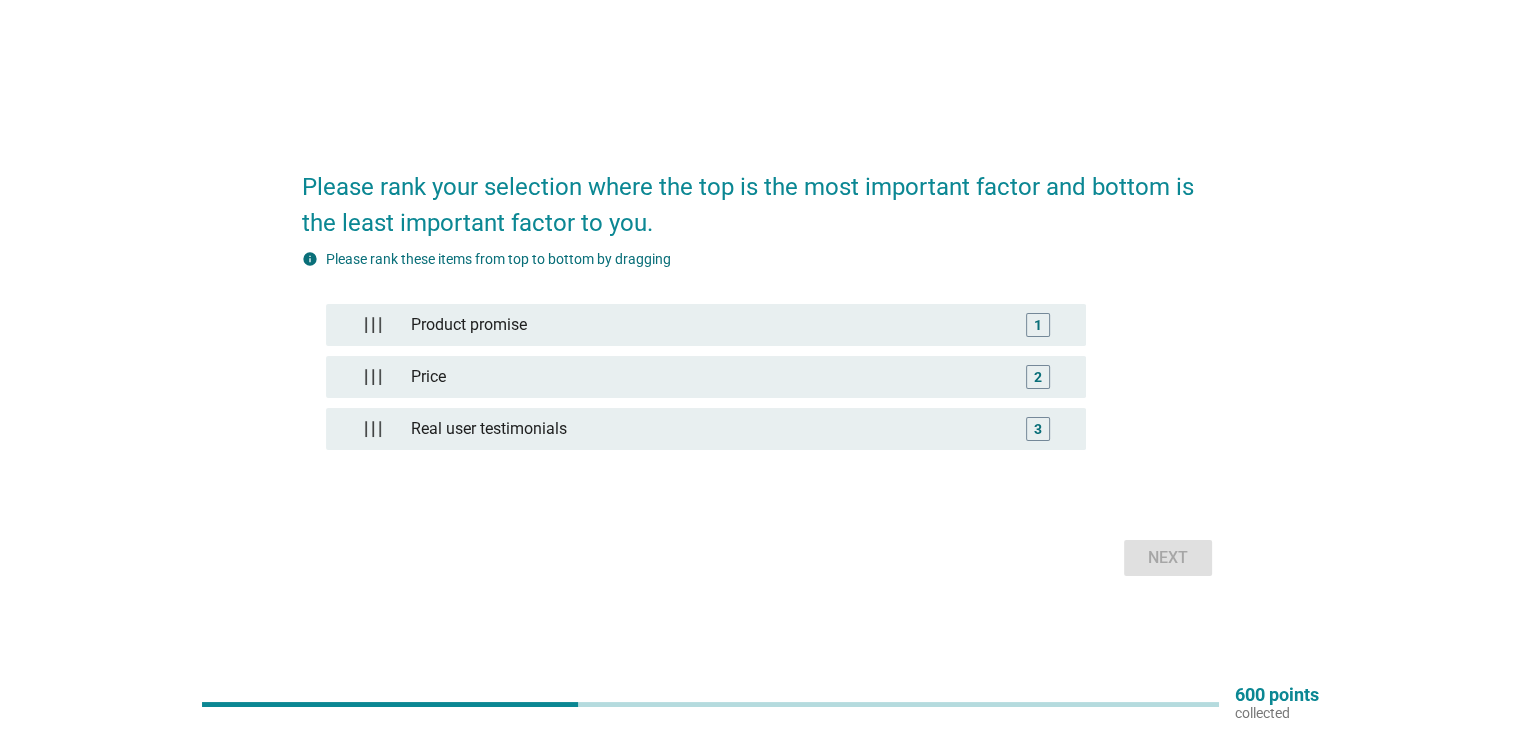 click on "Please rank your selection where the top is the most important factor and bottom is the least important factor to you.     info   Please rank these items from top to bottom by dragging     Product promise   1   Price   2   Real user testimonials   3   Next" at bounding box center [760, 365] 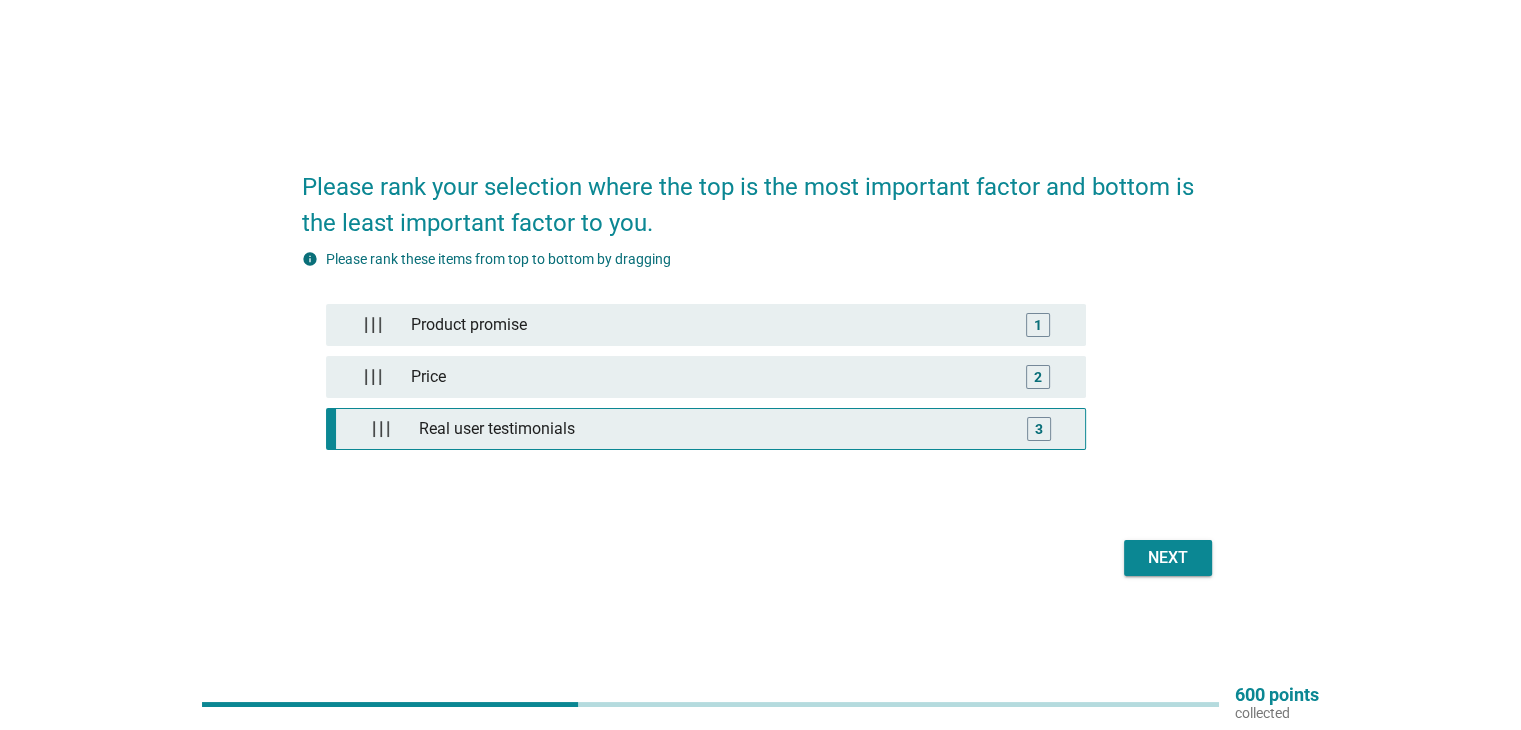 type 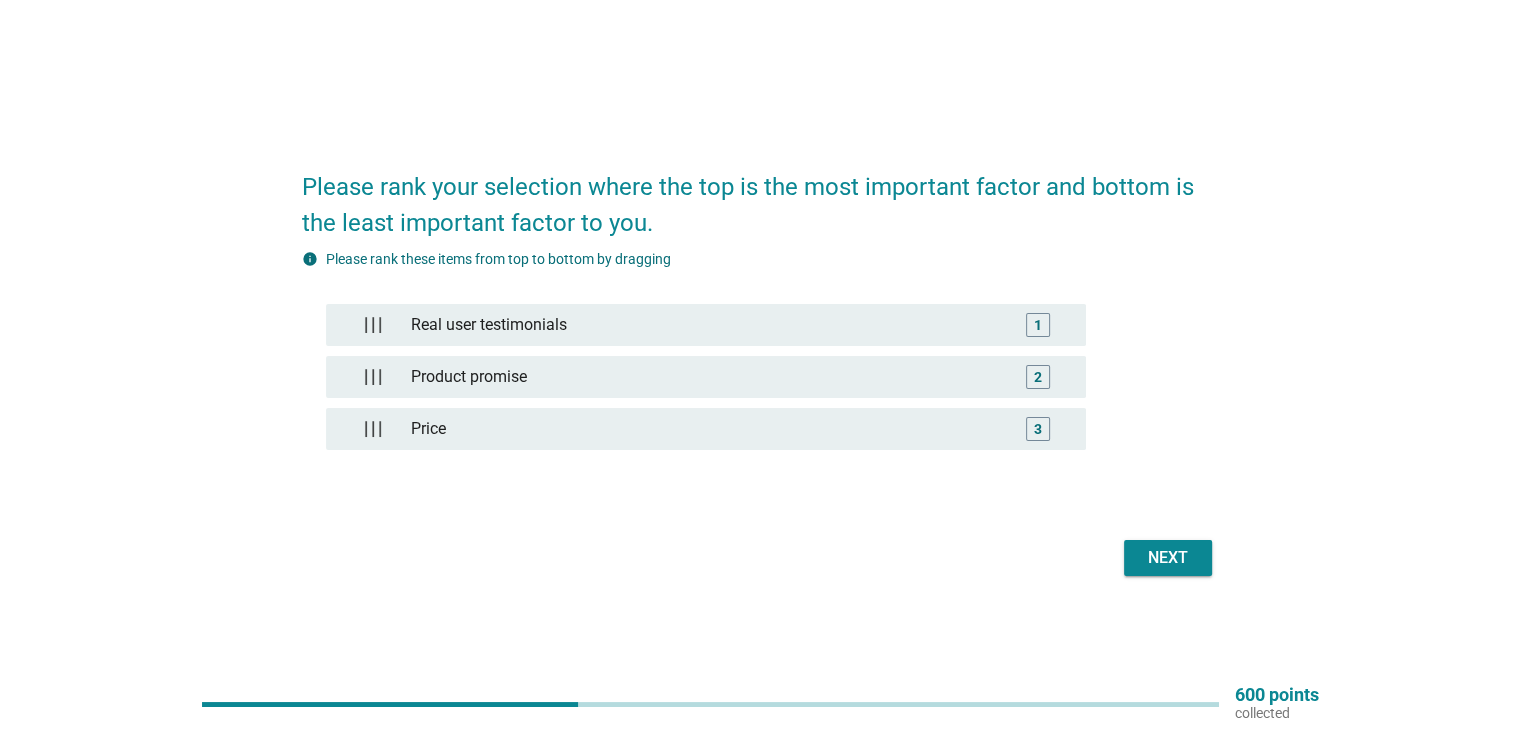 click on "Next" at bounding box center [1168, 558] 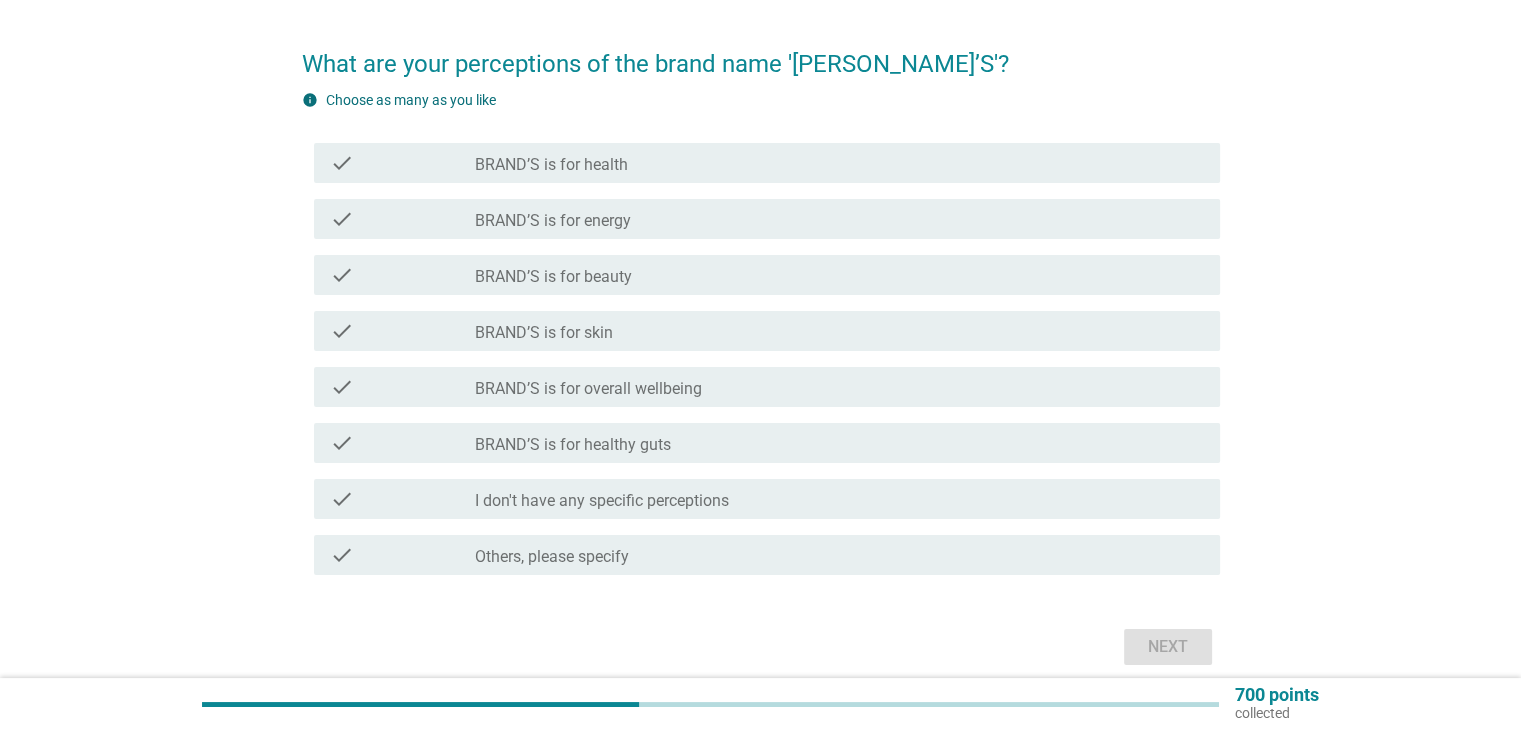 scroll, scrollTop: 100, scrollLeft: 0, axis: vertical 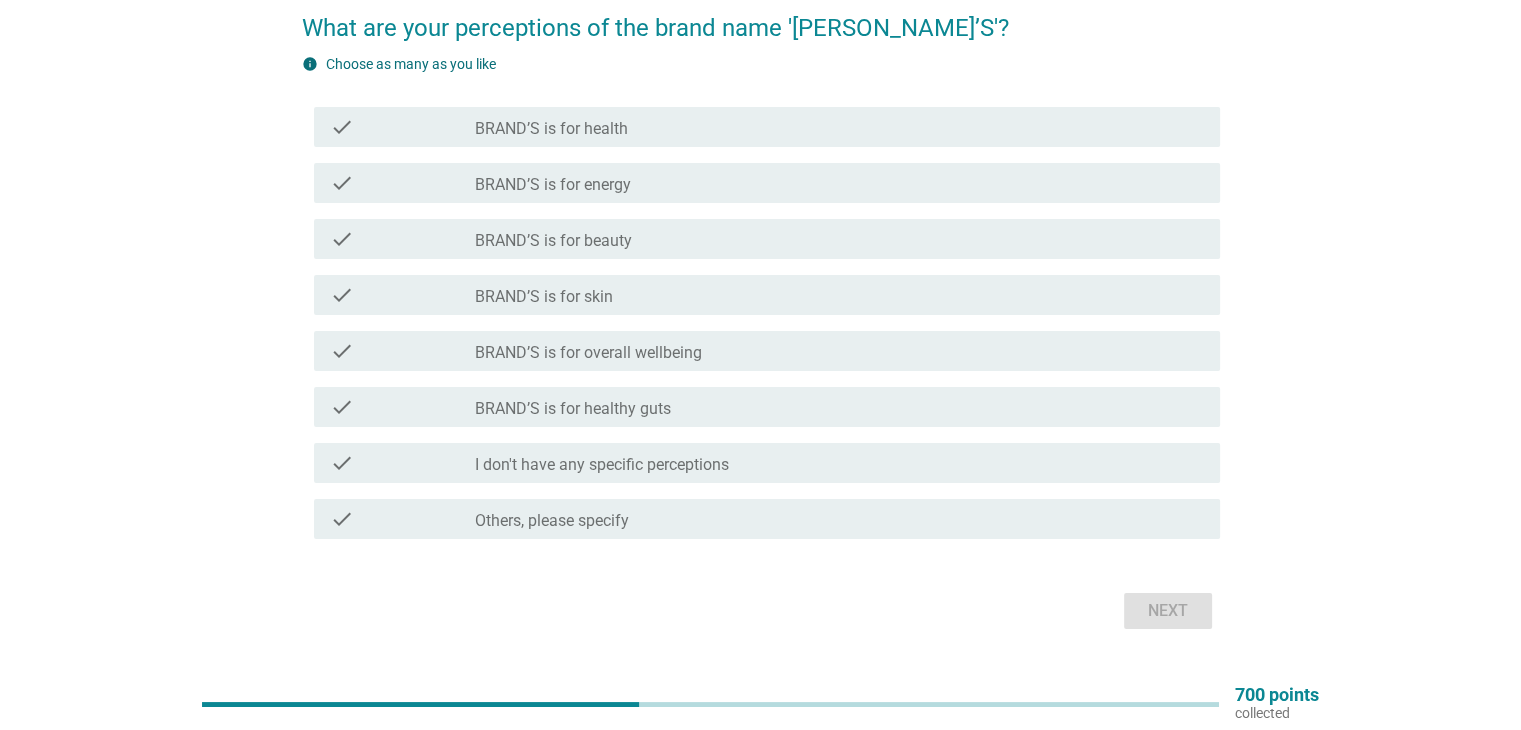 click on "check_box_outline_blank BRAND’S is for health" at bounding box center (839, 127) 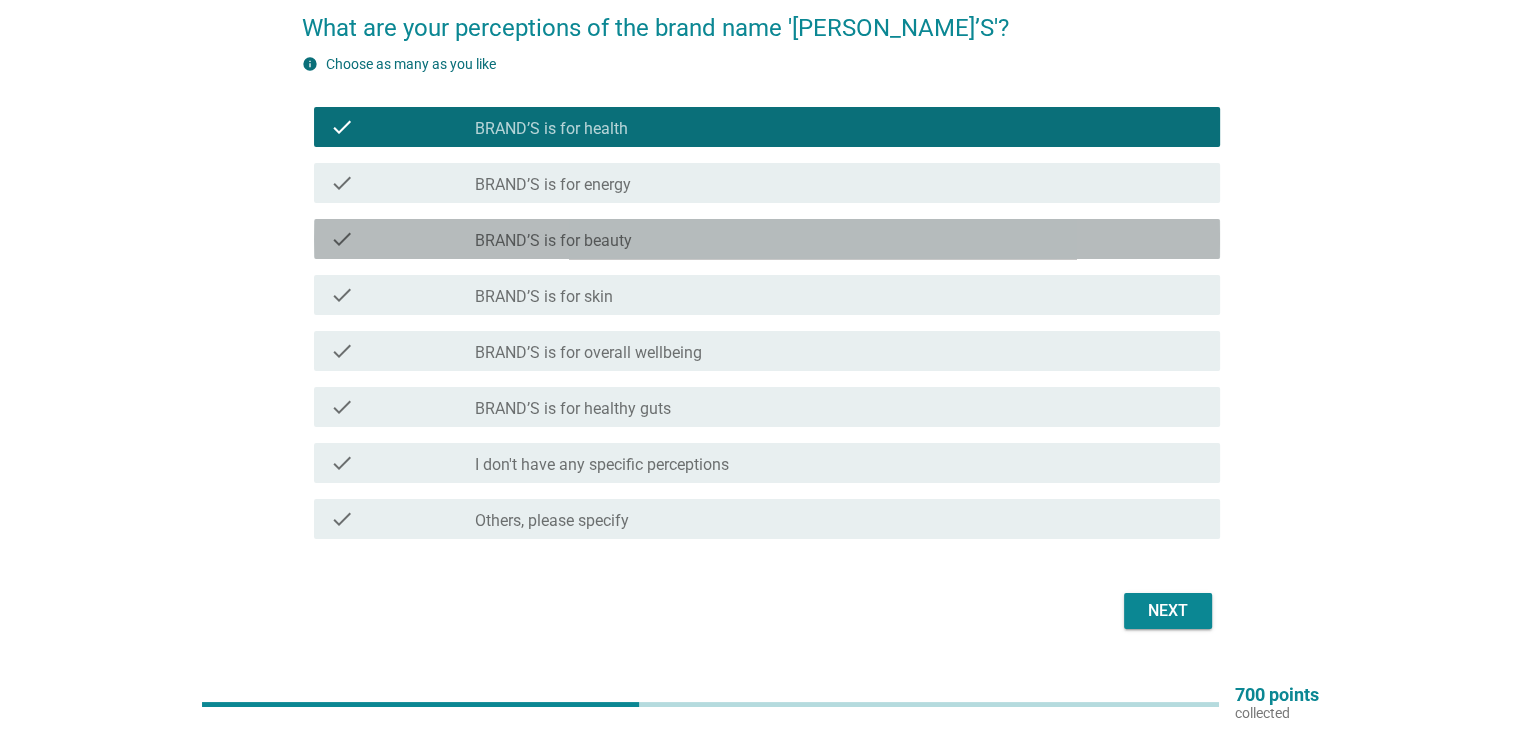 click on "check_box_outline_blank BRAND’S is for beauty" at bounding box center (839, 239) 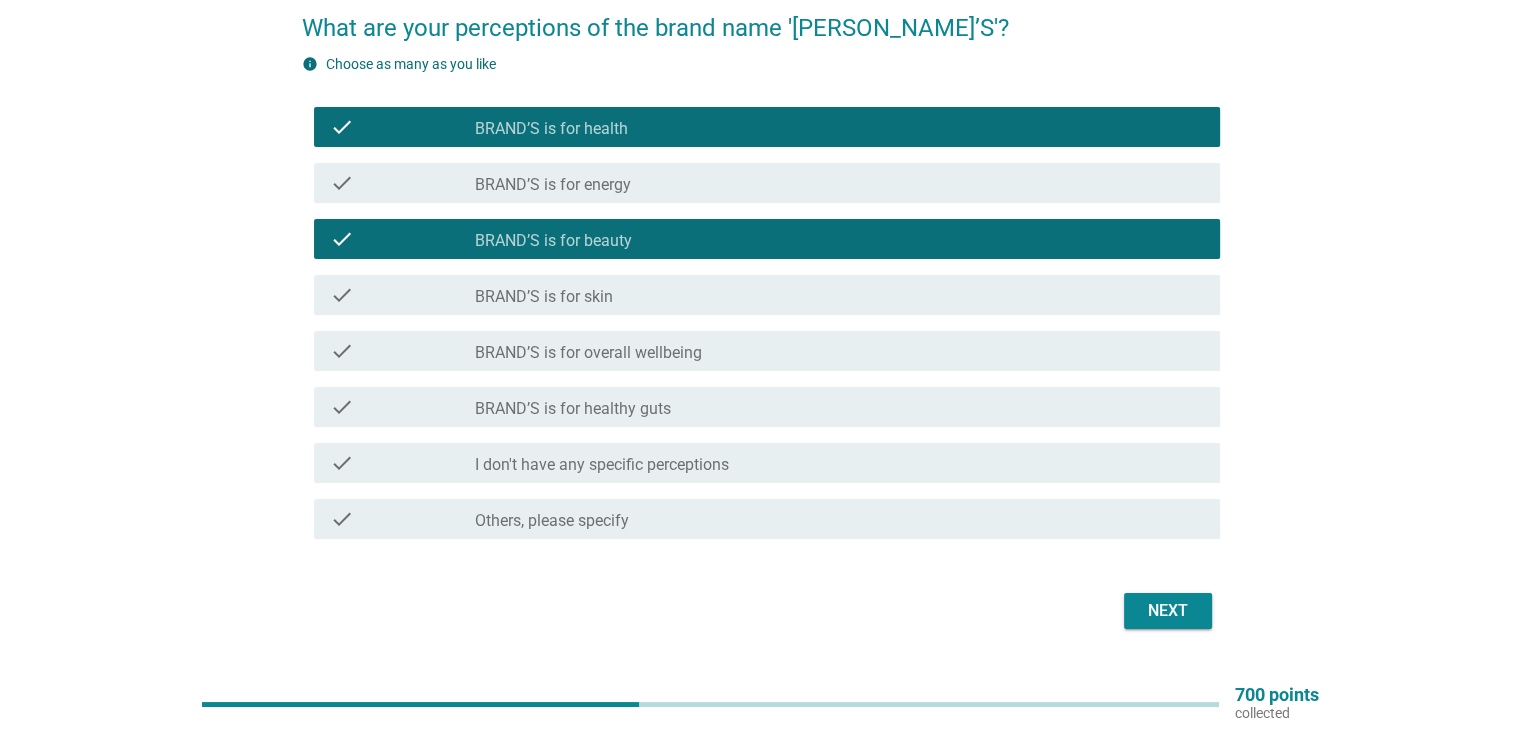 click on "Next" at bounding box center (1168, 611) 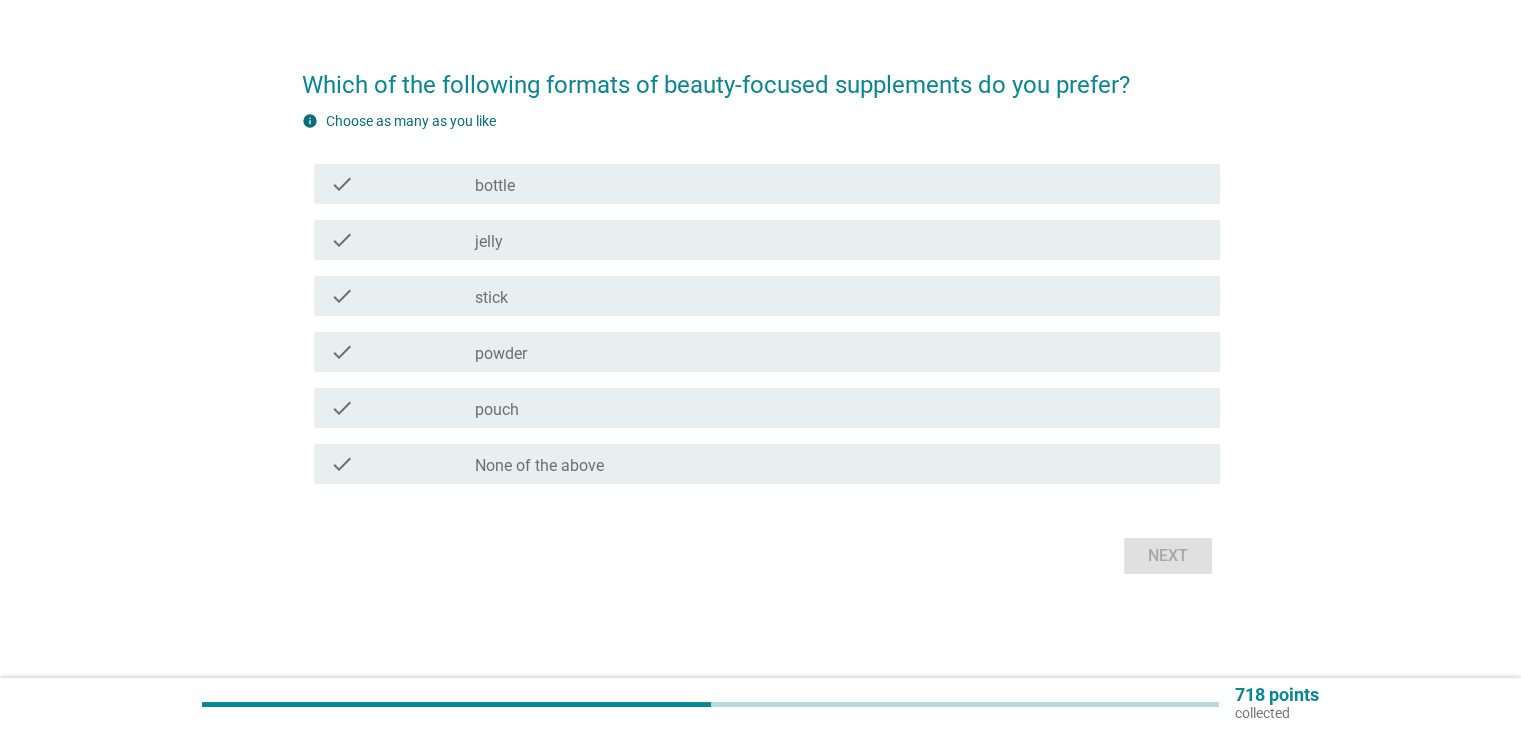 scroll, scrollTop: 0, scrollLeft: 0, axis: both 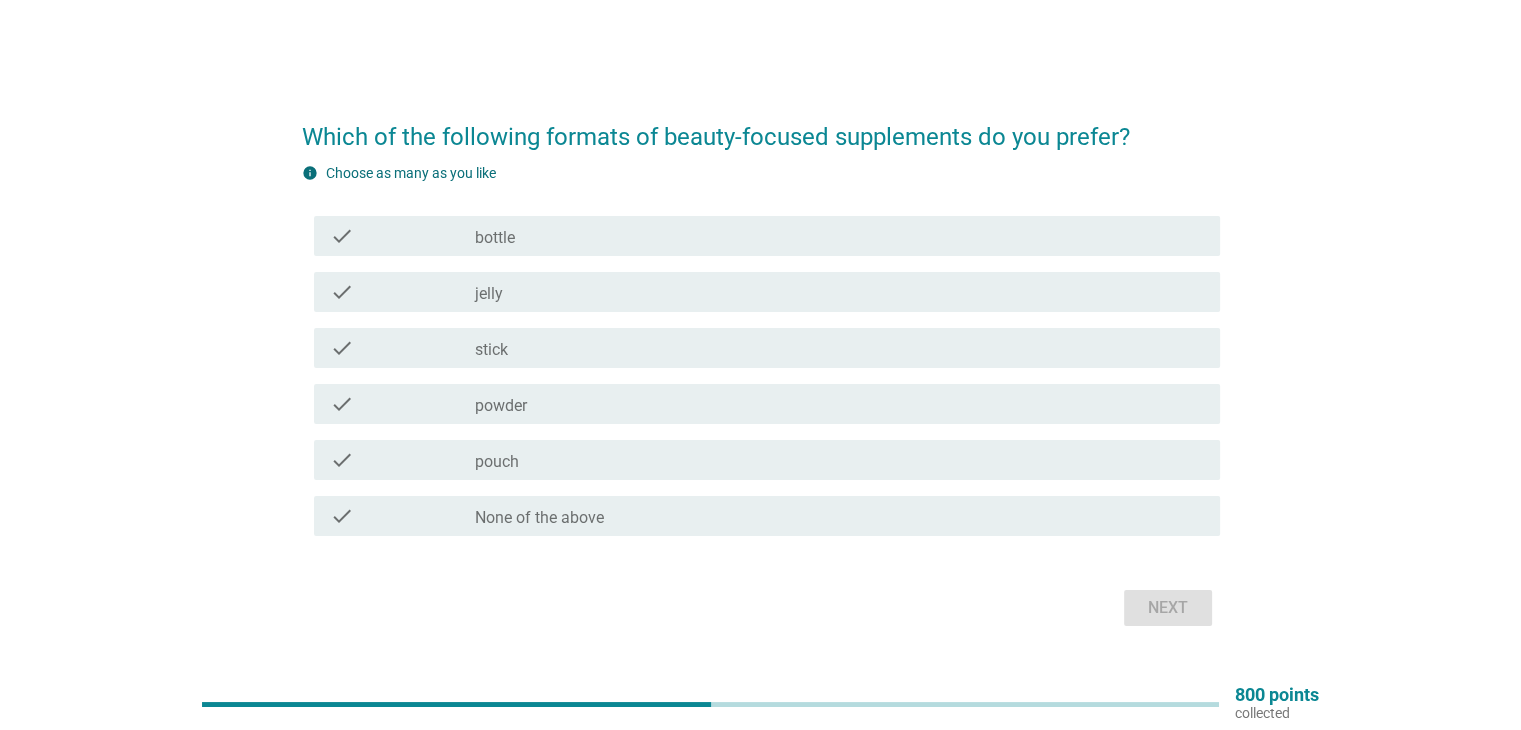 click on "bottle" at bounding box center [495, 238] 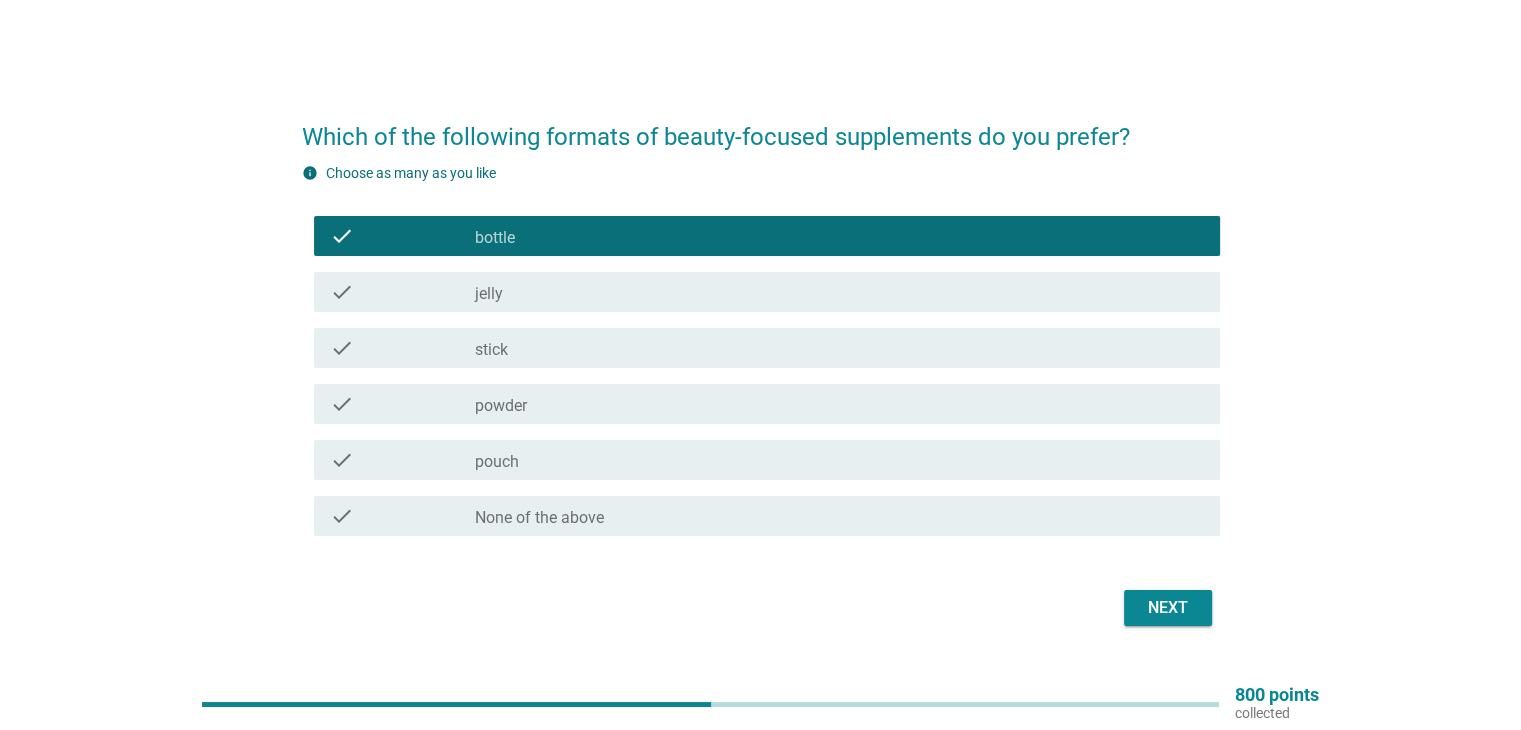 click on "check_box_outline_blank jelly" at bounding box center [839, 292] 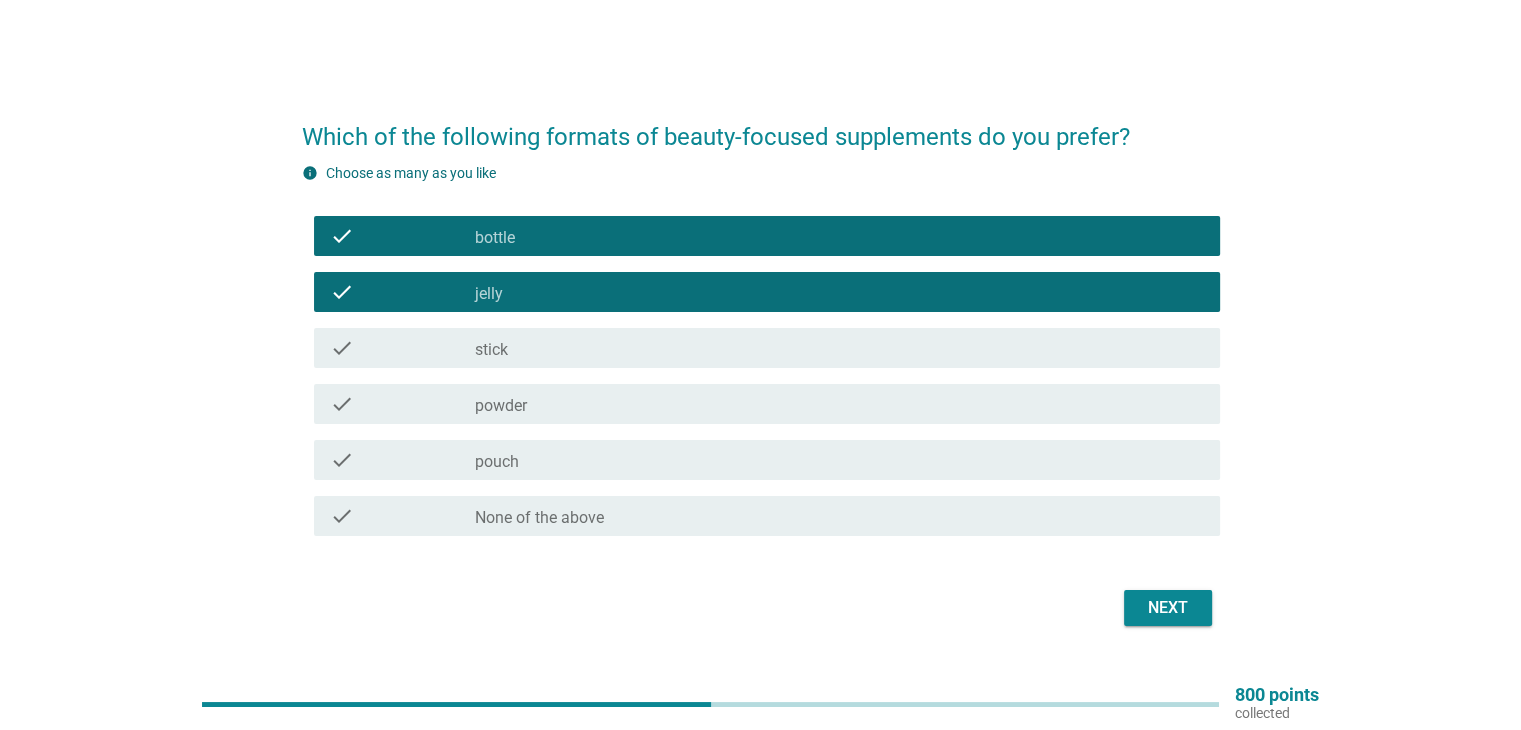 click on "Next" at bounding box center (1168, 608) 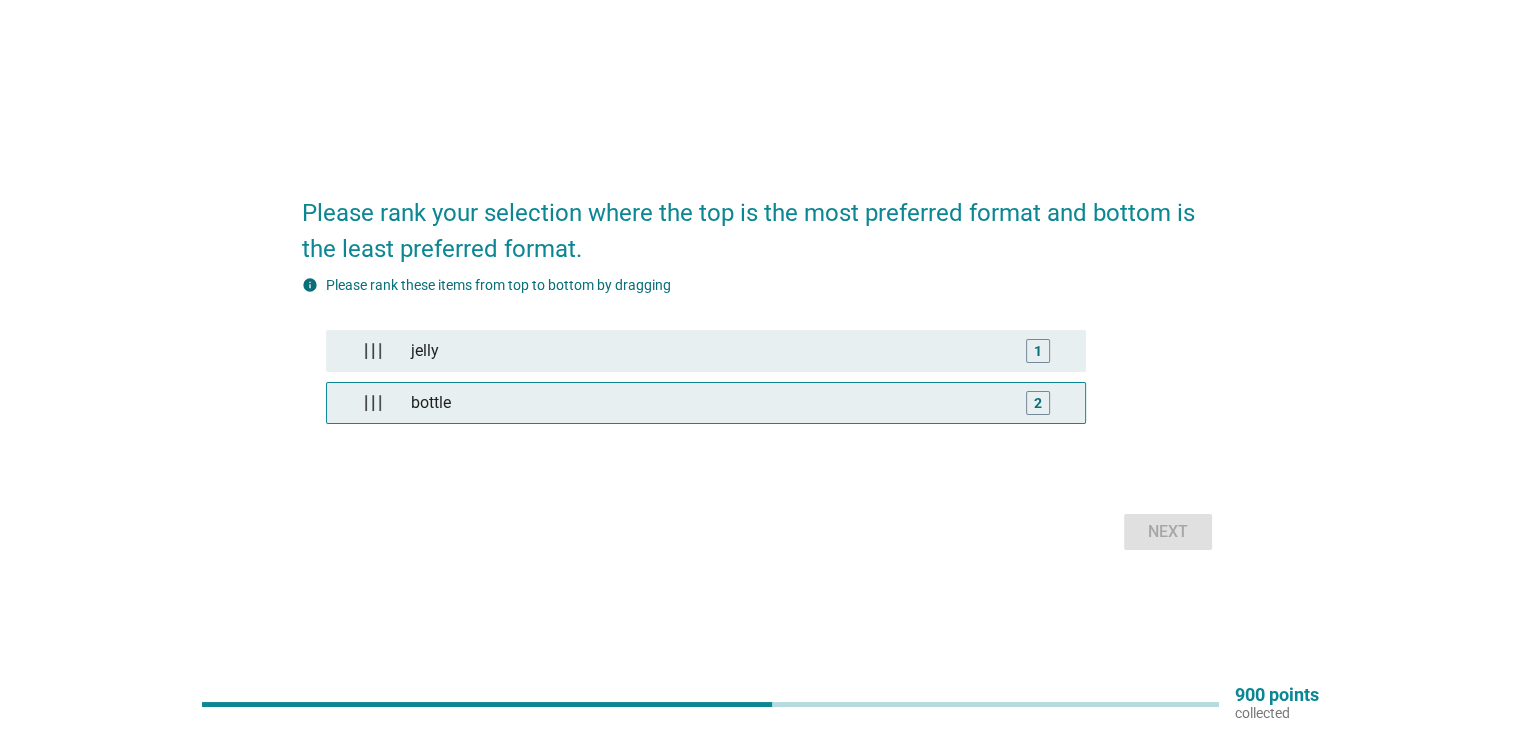 type 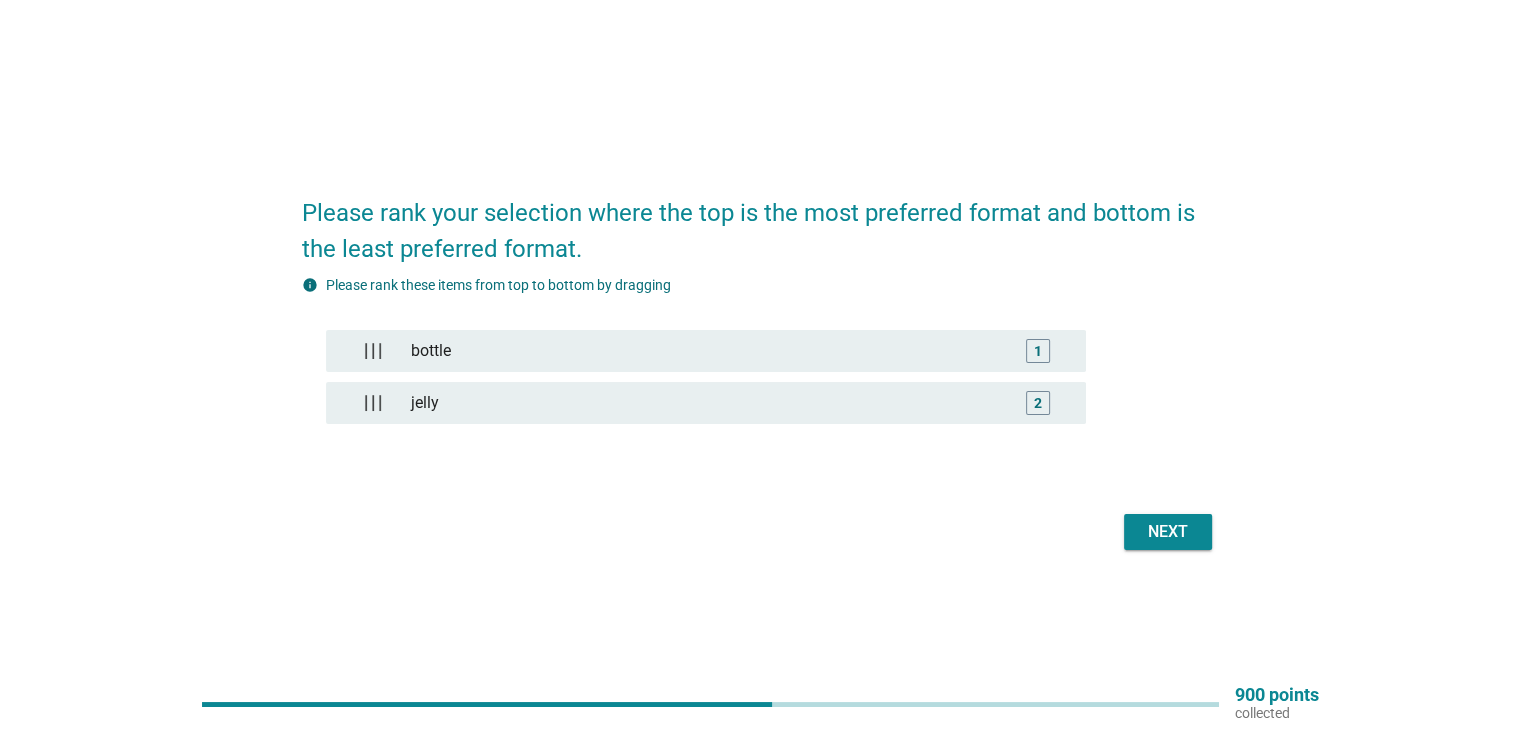 click on "Next" at bounding box center (761, 532) 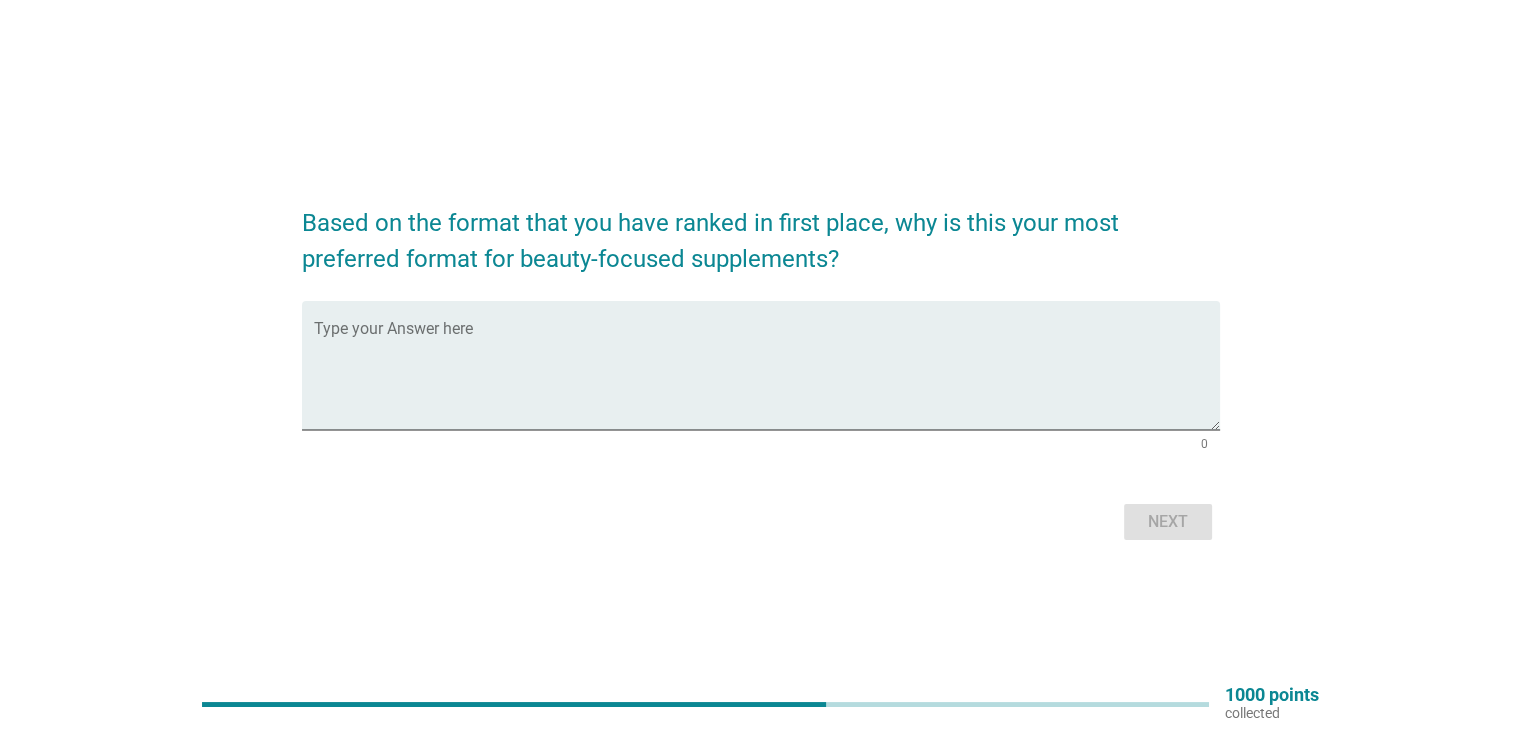 click on "Based on the format that you have ranked in first place, why is this your most preferred format for beauty-focused supplements?      Type your Answer here 0   Next" at bounding box center (761, 365) 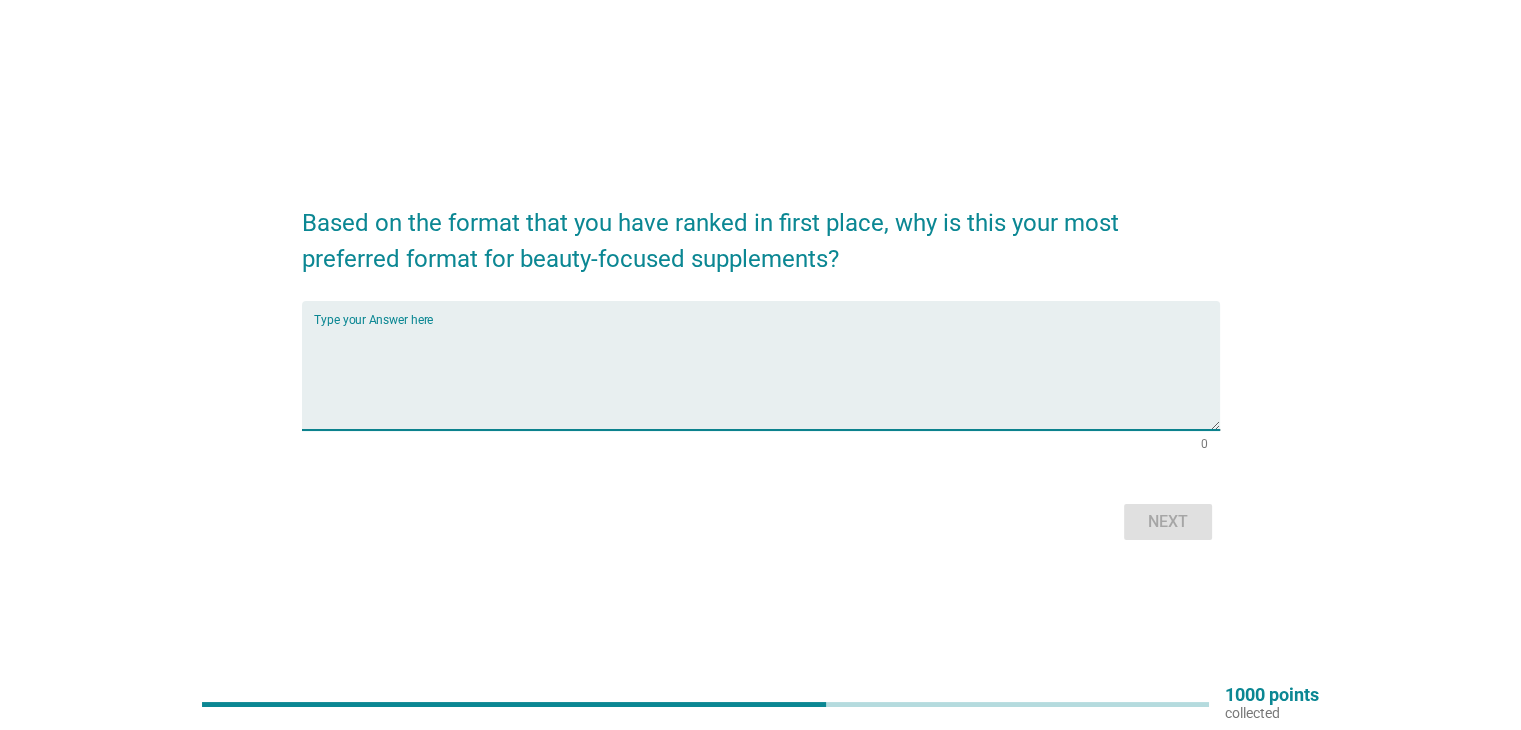 click at bounding box center (767, 377) 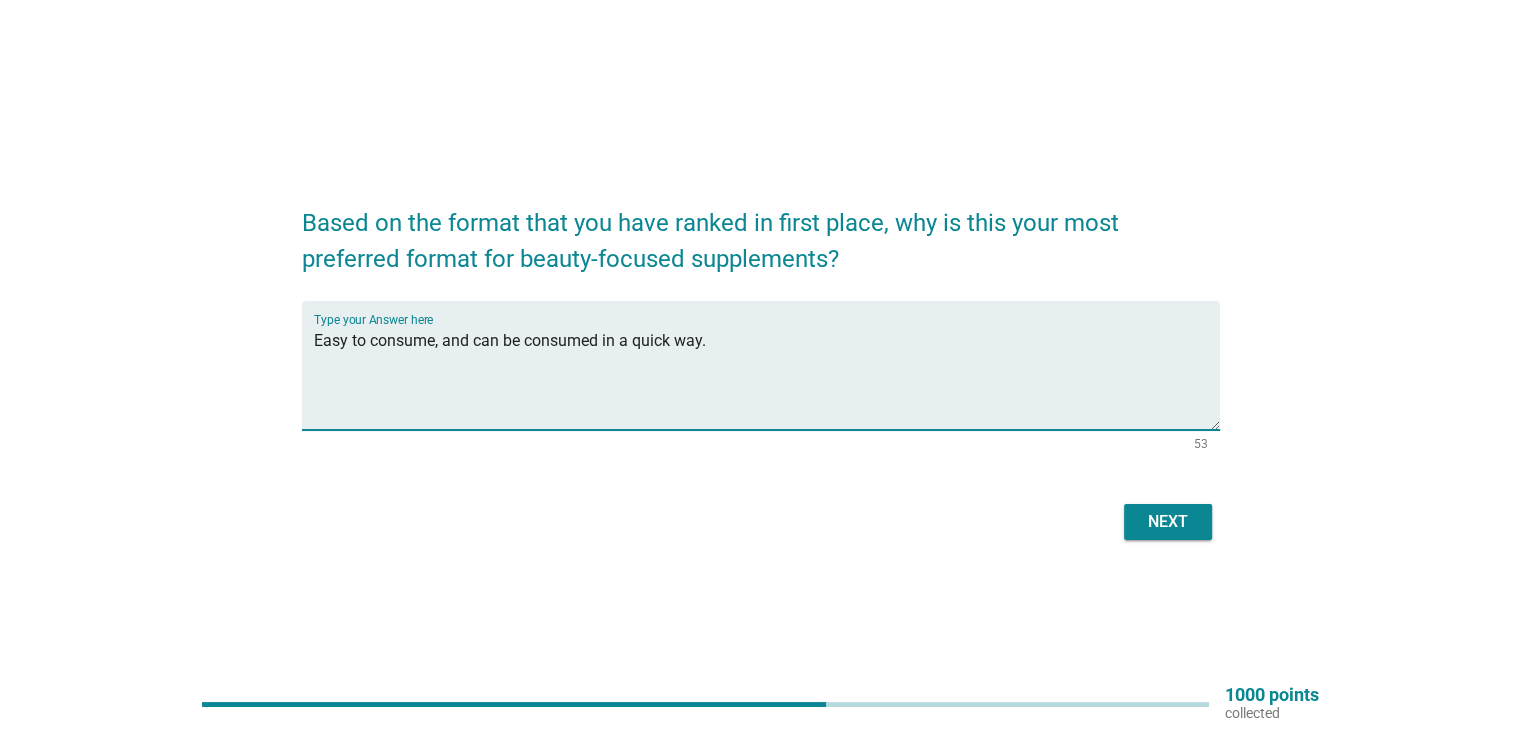 type on "Easy to consume, and can be consumed in a quick way." 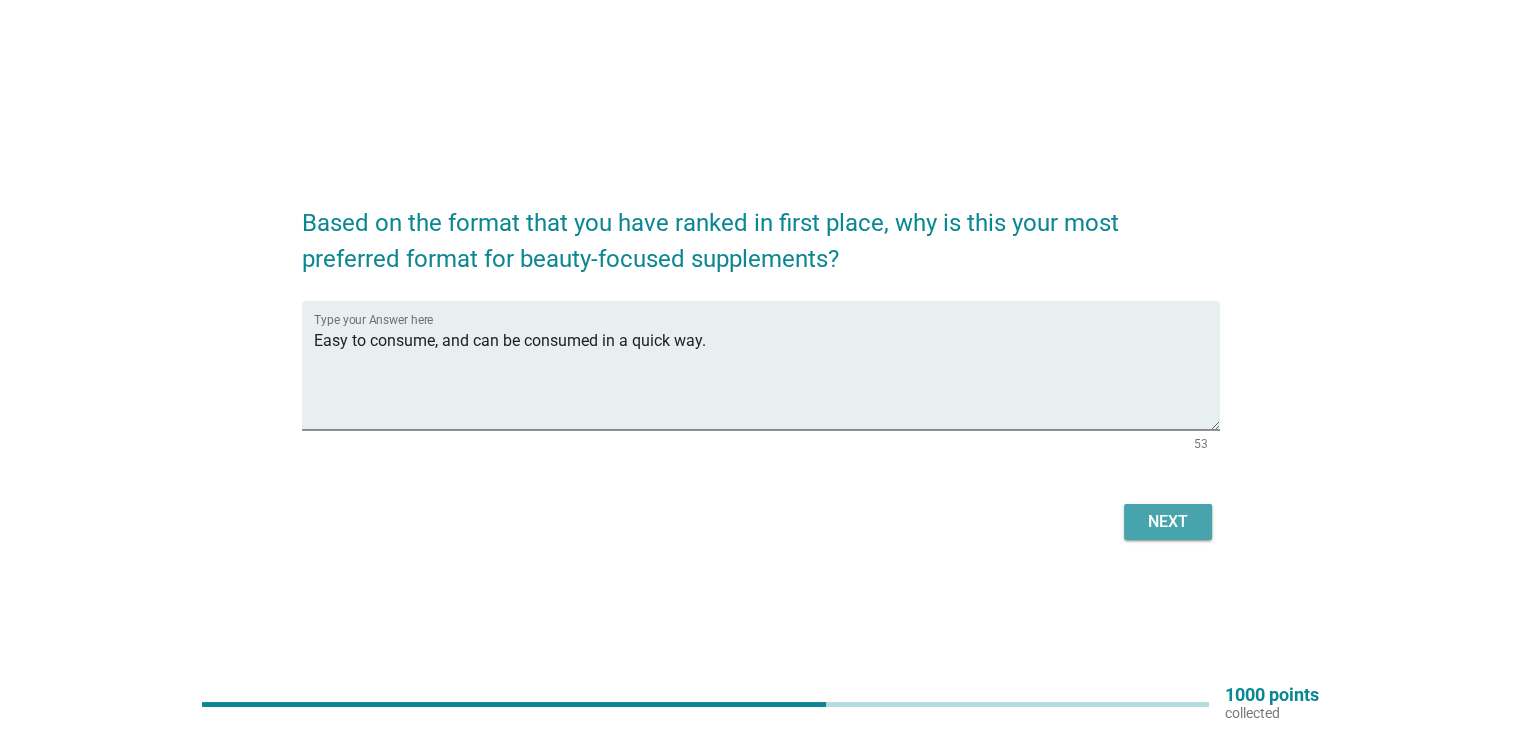 click on "Next" at bounding box center (1168, 522) 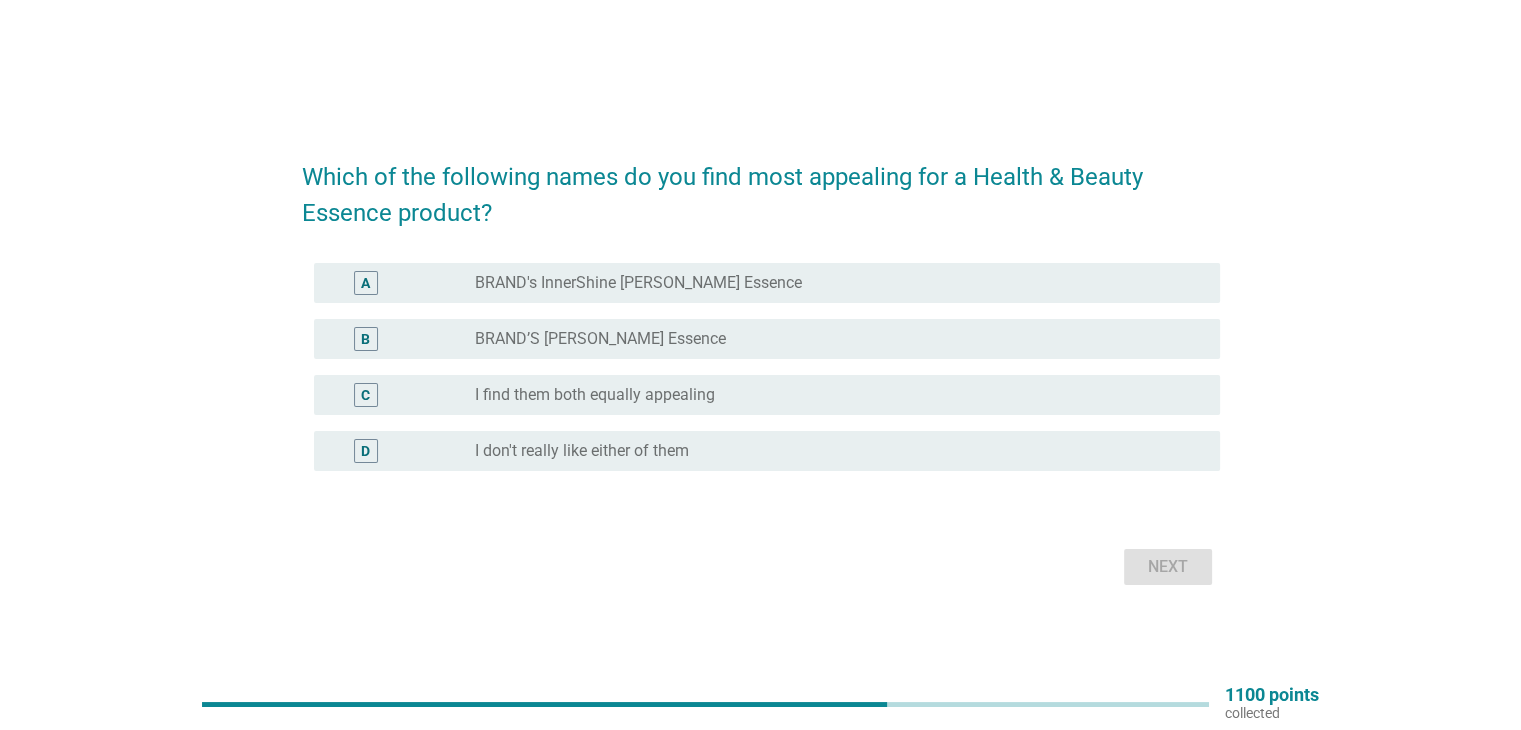 click on "Next" at bounding box center (761, 567) 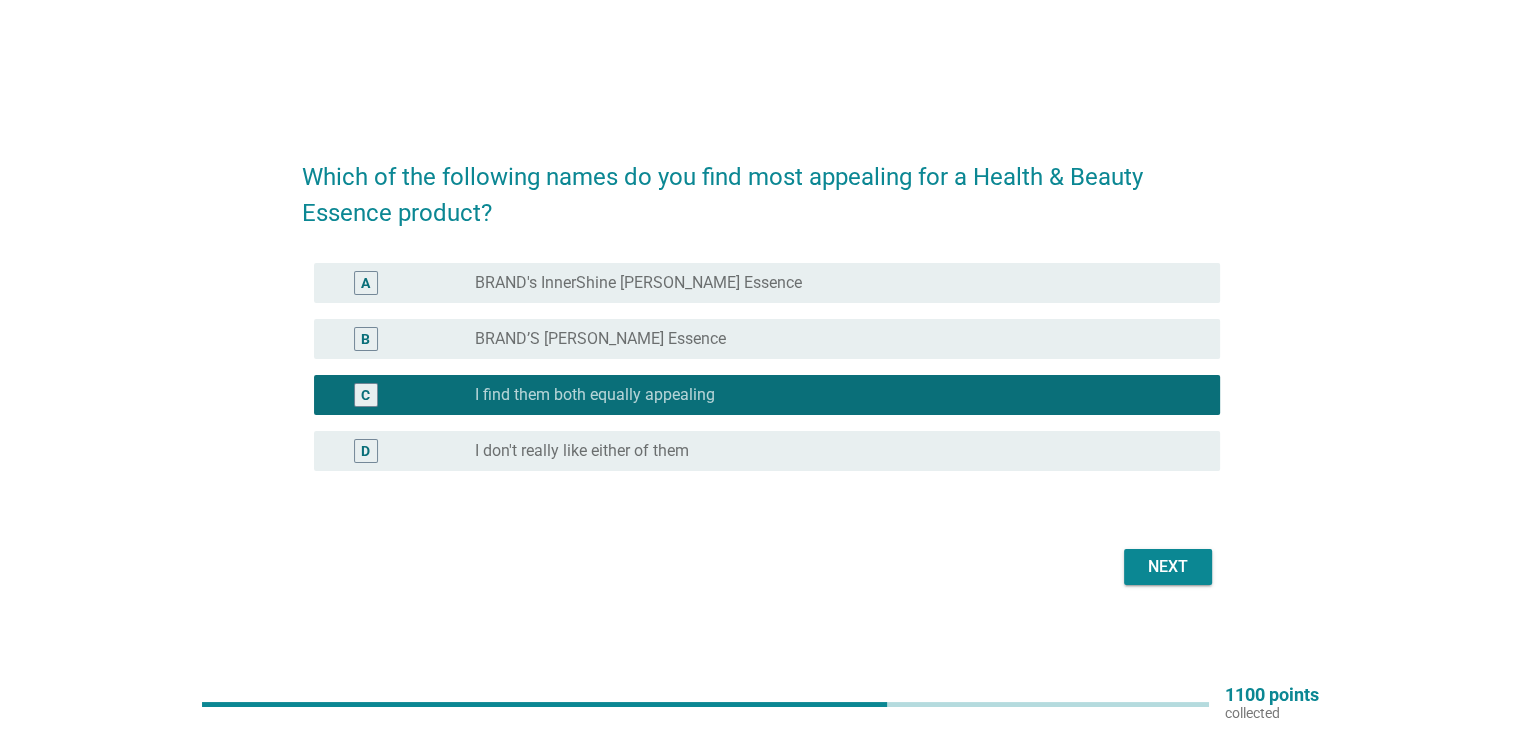 click on "Next" at bounding box center (1168, 567) 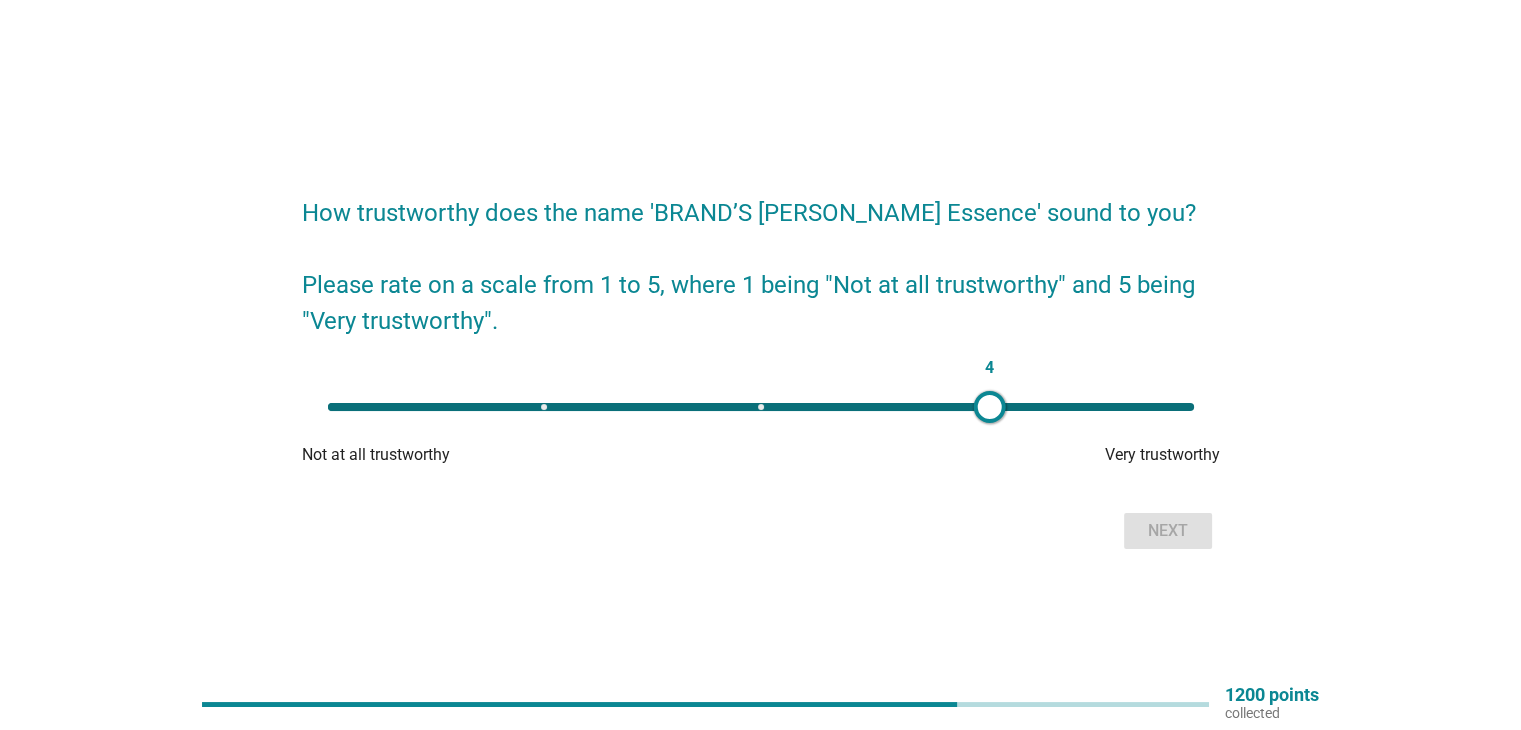 drag, startPoint x: 324, startPoint y: 411, endPoint x: 977, endPoint y: 414, distance: 653.0069 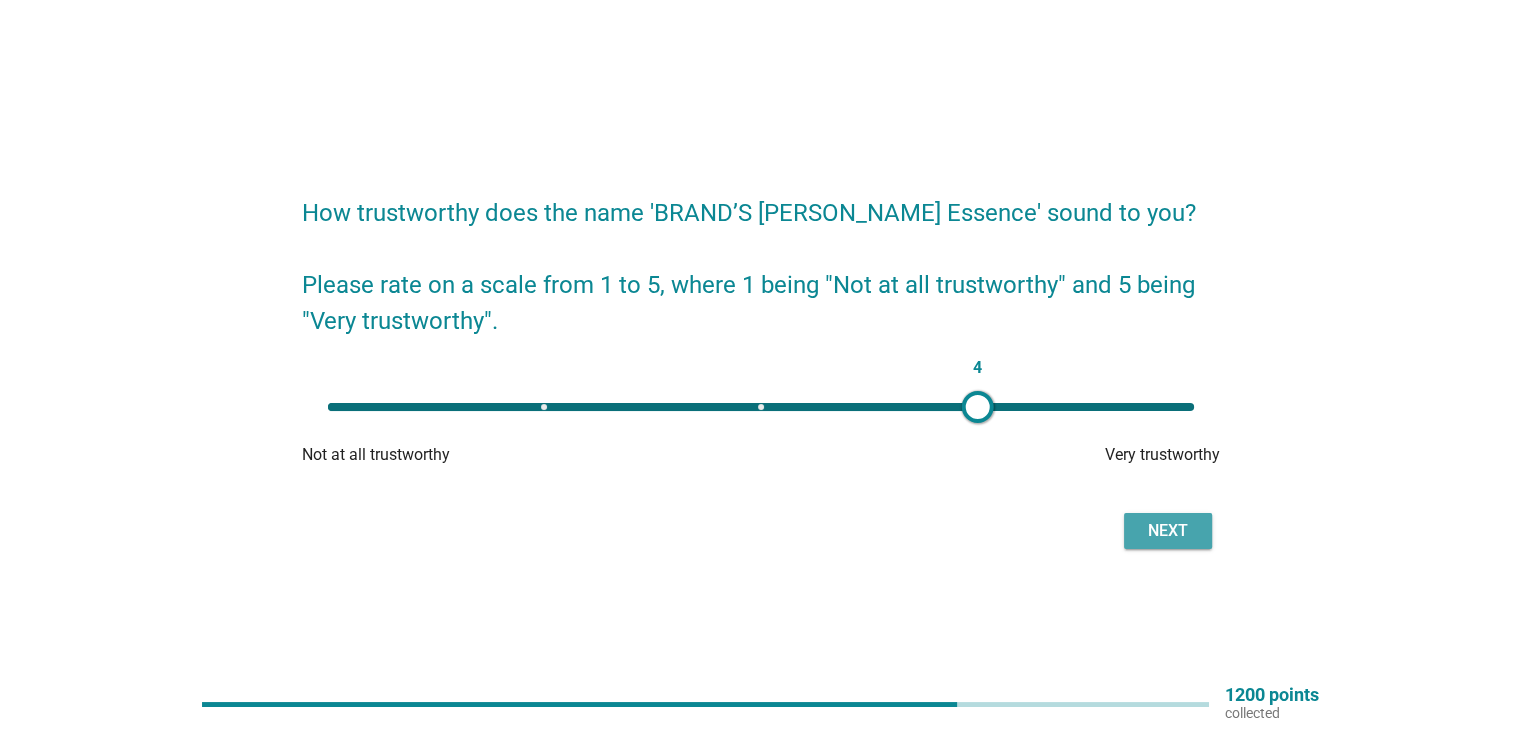 click on "Next" at bounding box center [1168, 531] 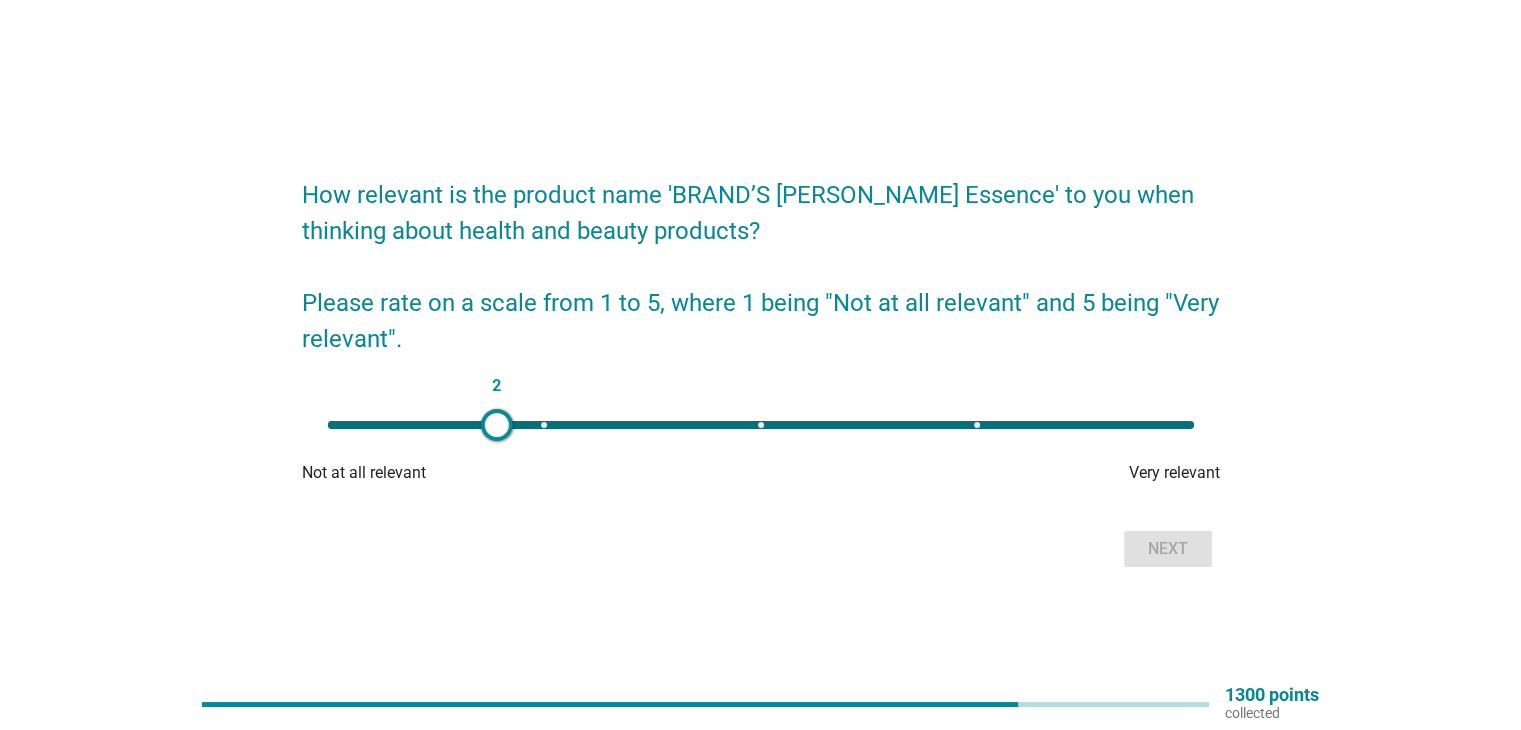 type on "4" 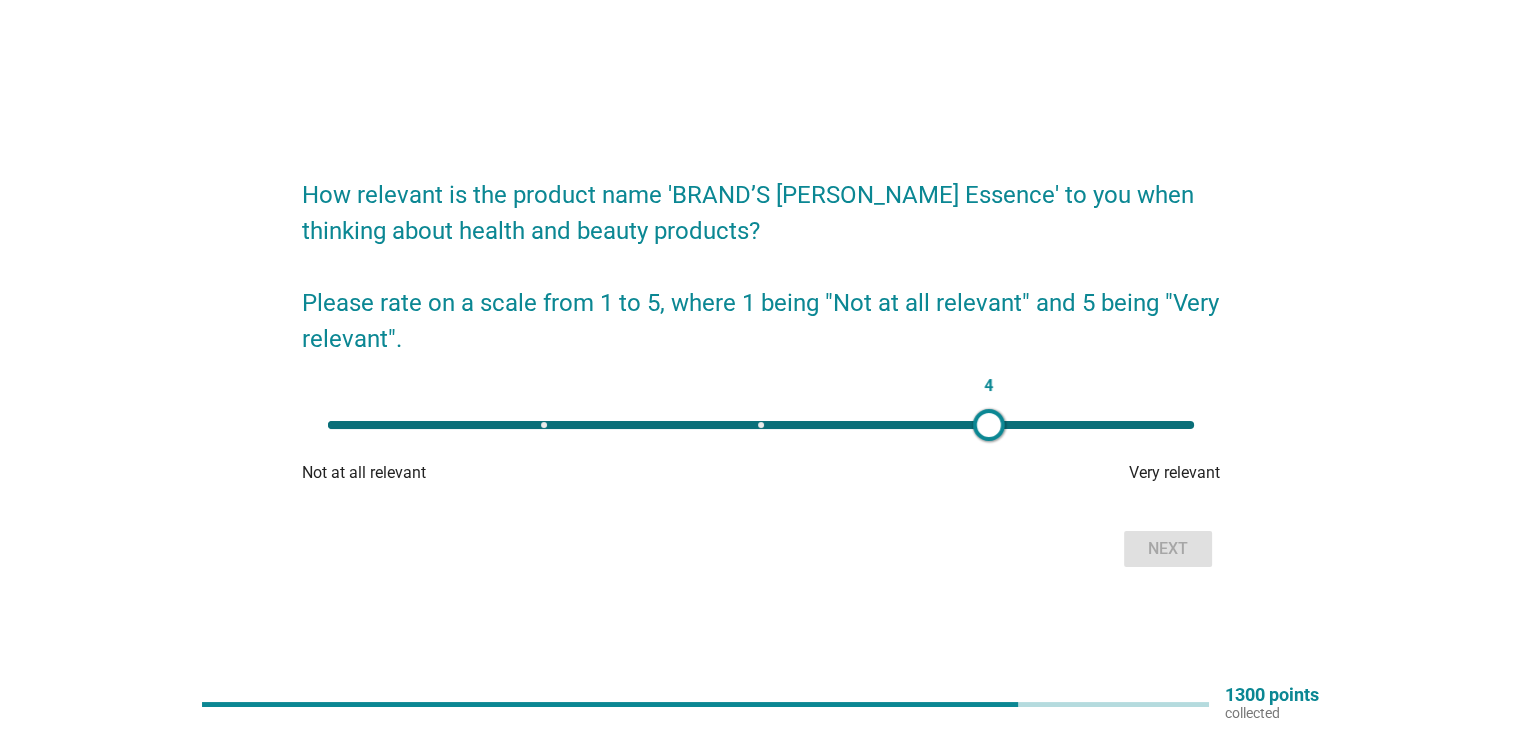 drag, startPoint x: 332, startPoint y: 429, endPoint x: 977, endPoint y: 431, distance: 645.0031 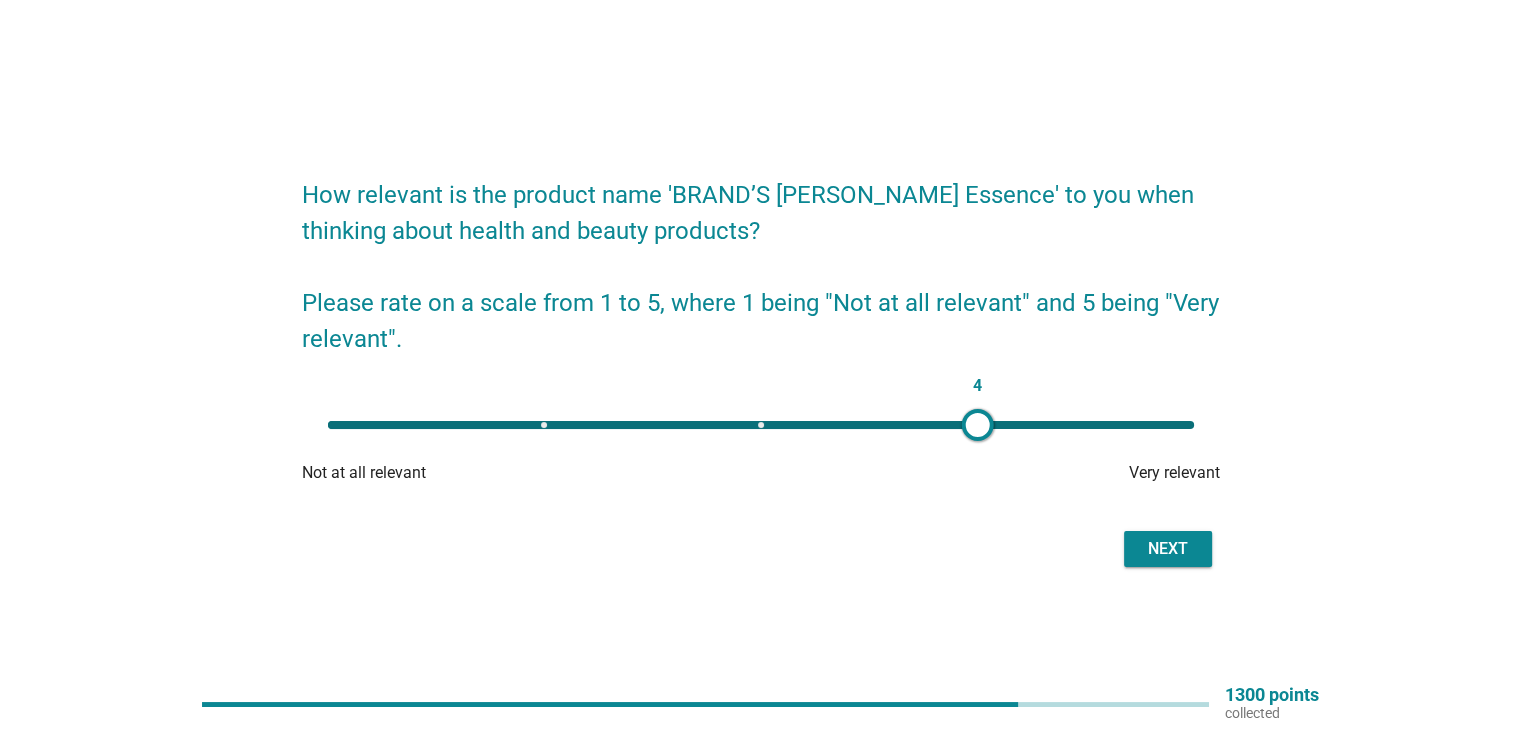 click on "Next" at bounding box center (1168, 549) 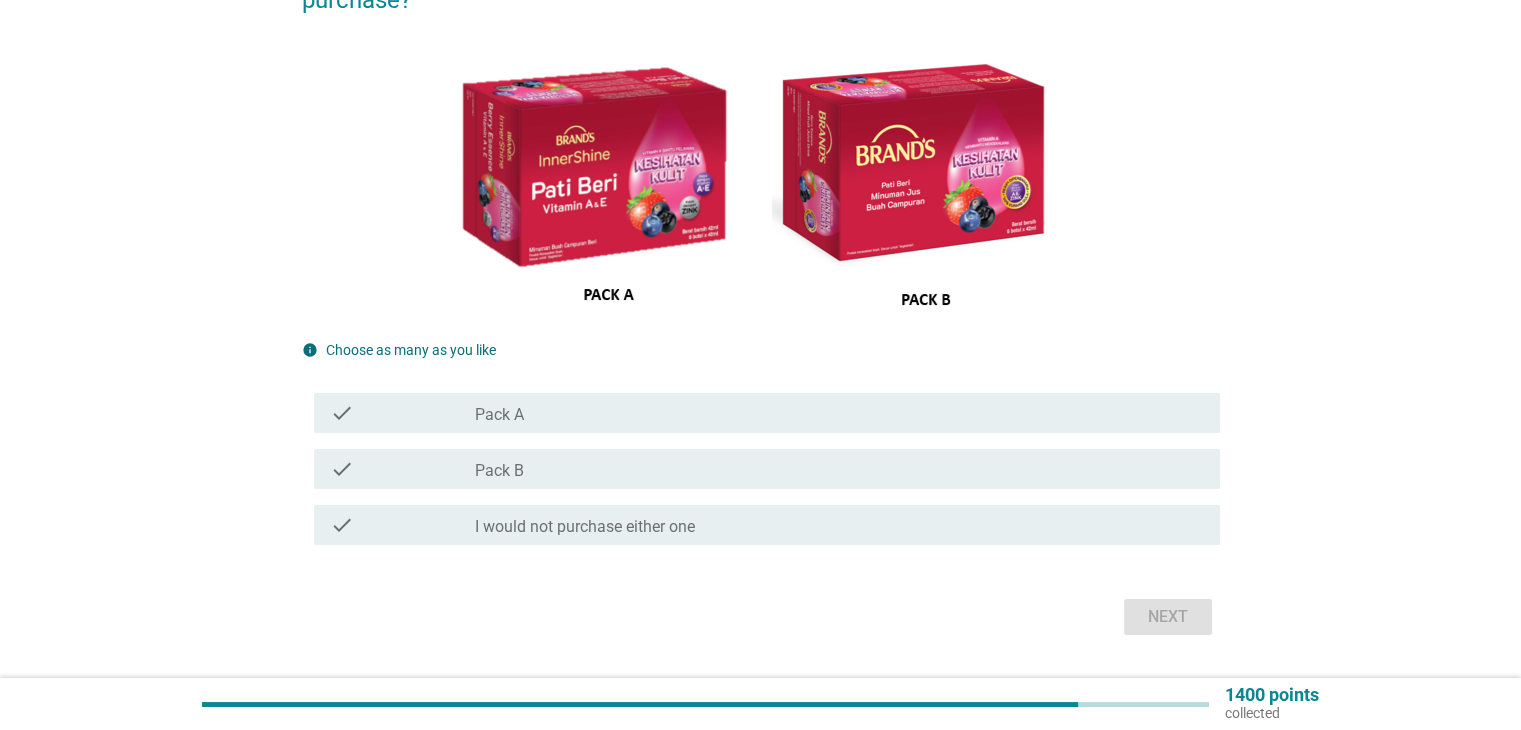 scroll, scrollTop: 200, scrollLeft: 0, axis: vertical 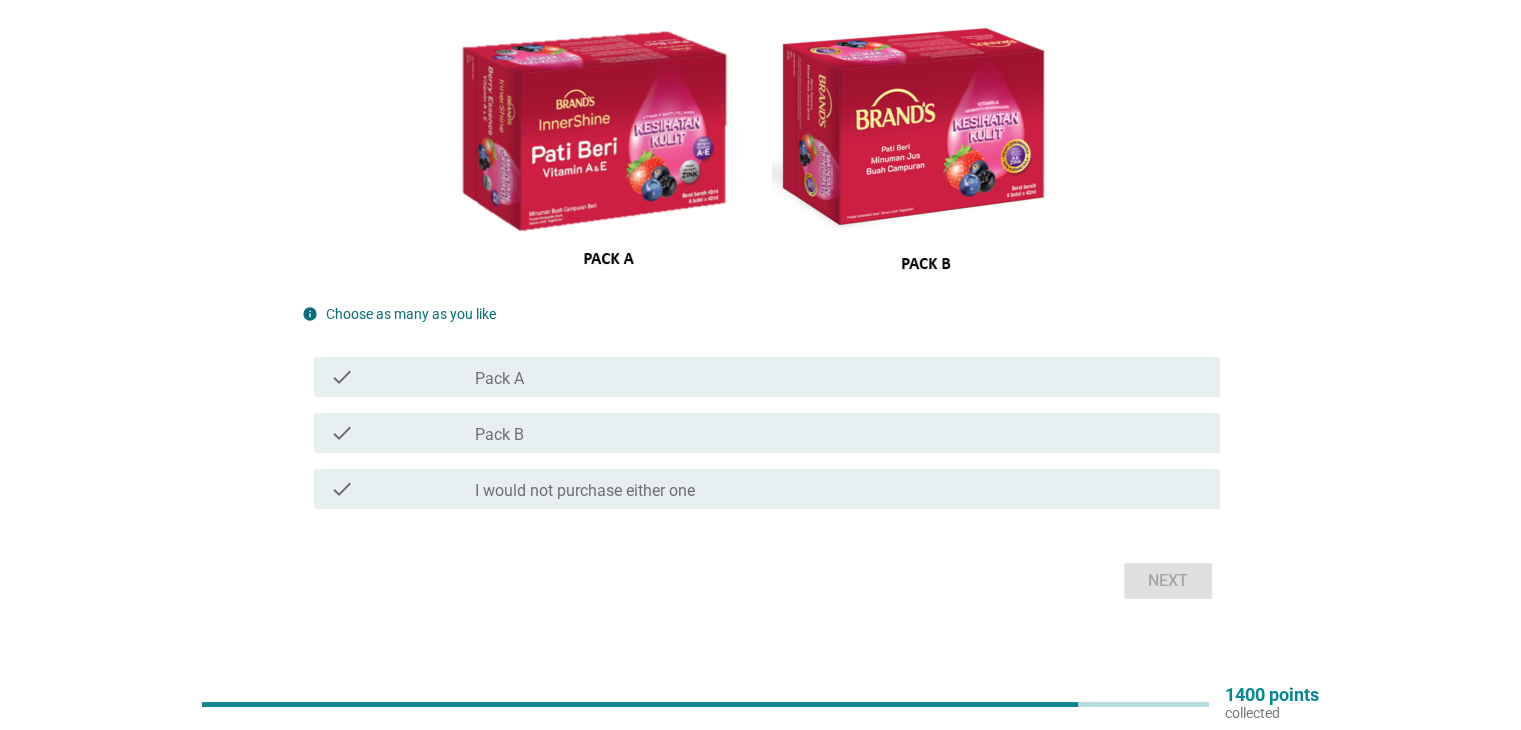 click on "check_box_outline_blank Pack B" at bounding box center [839, 433] 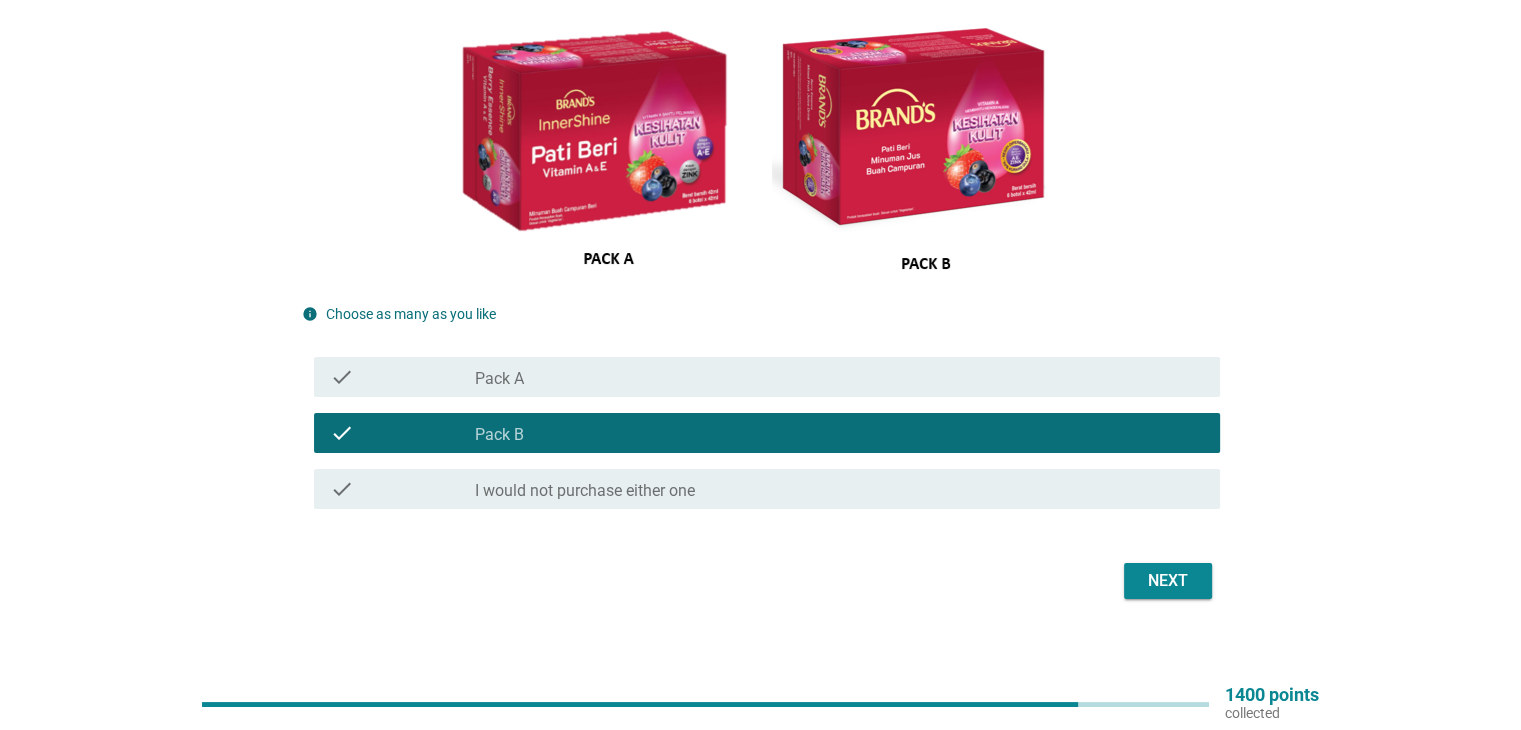 click on "Next" at bounding box center (1168, 581) 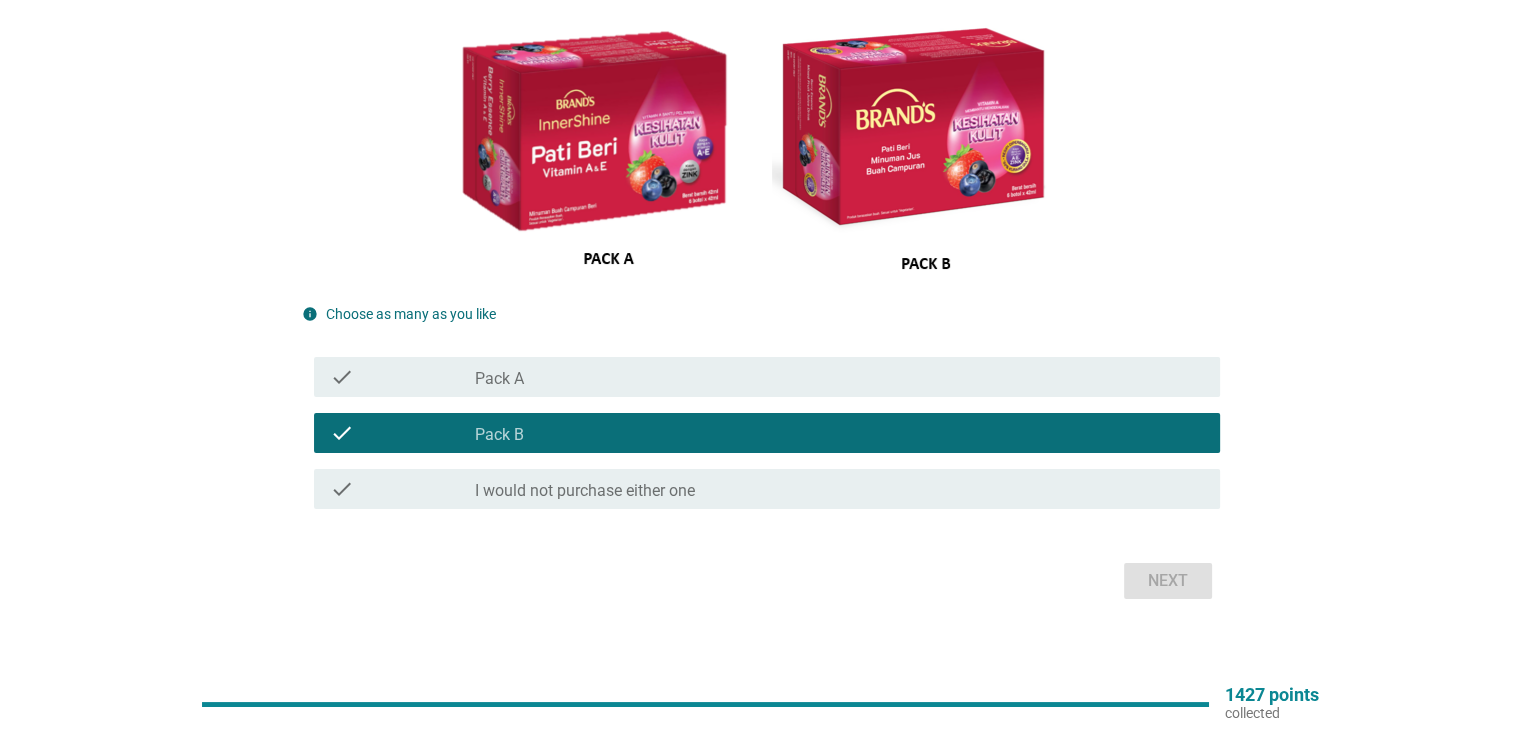 scroll, scrollTop: 0, scrollLeft: 0, axis: both 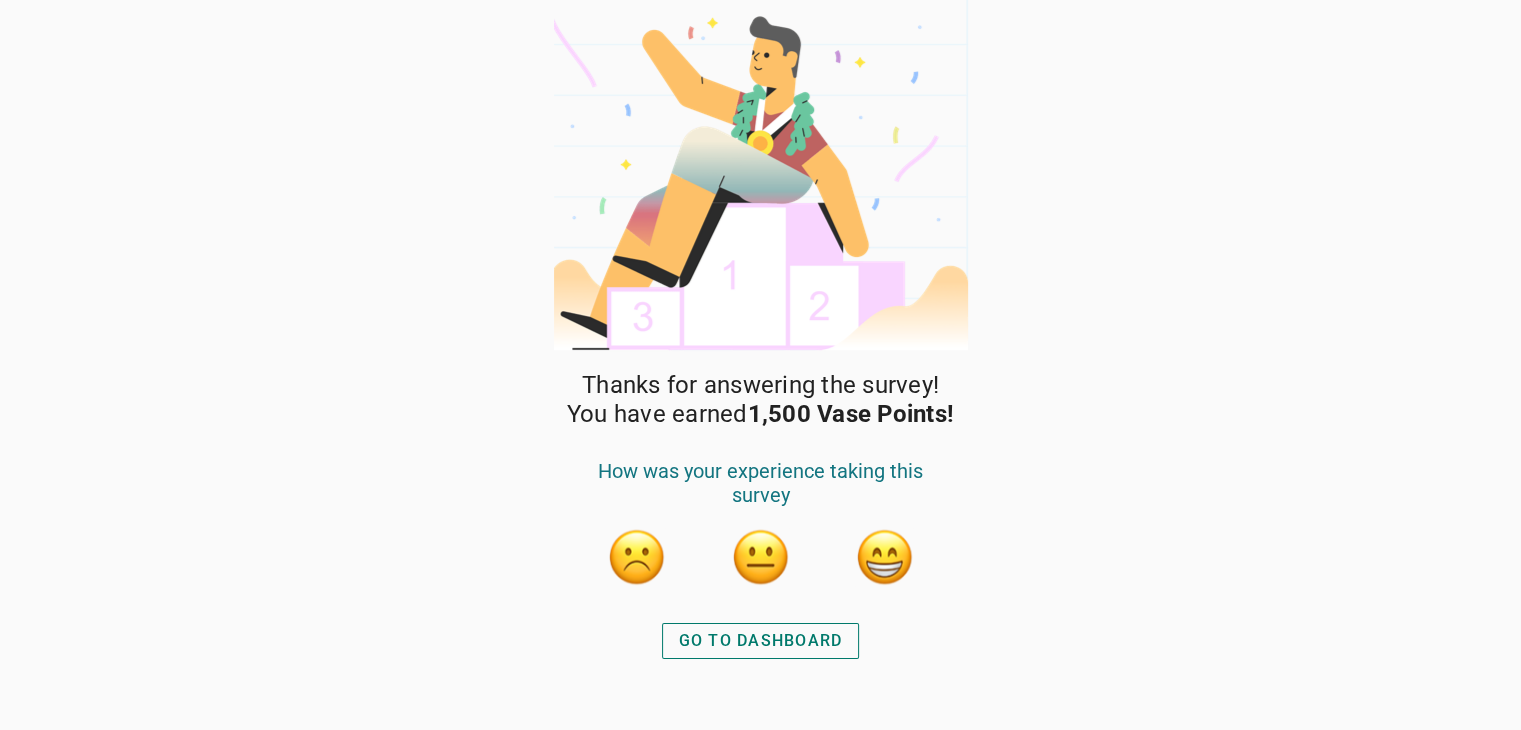 click on "GO TO DASHBOARD" at bounding box center (761, 641) 